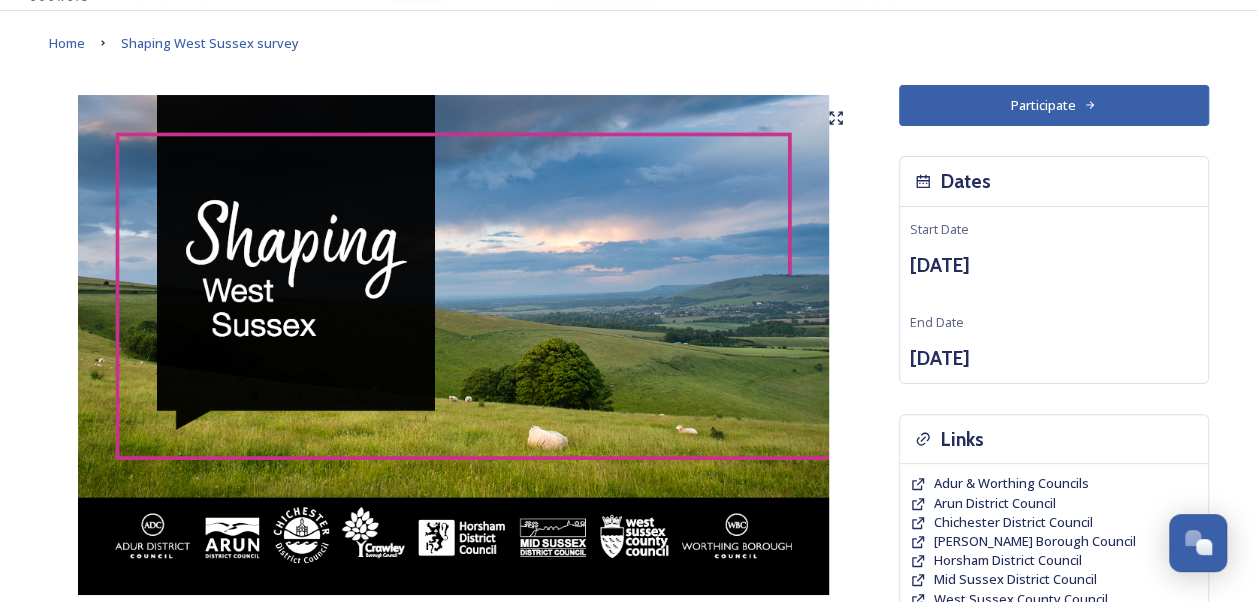 scroll, scrollTop: 100, scrollLeft: 0, axis: vertical 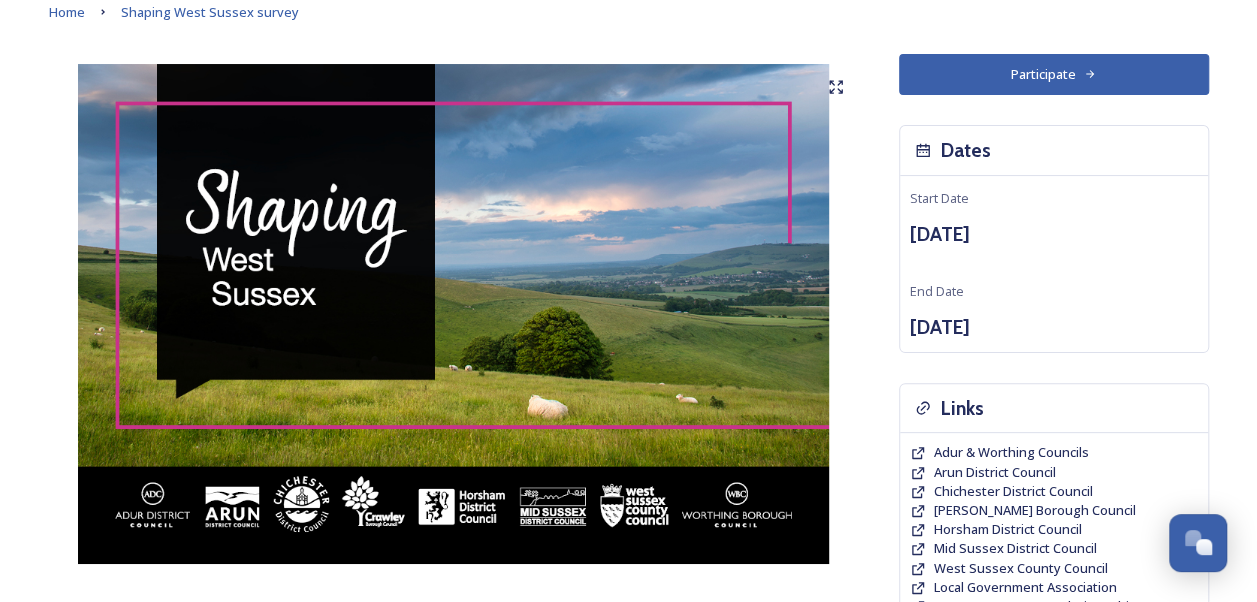 click on "Participate" at bounding box center [1054, 74] 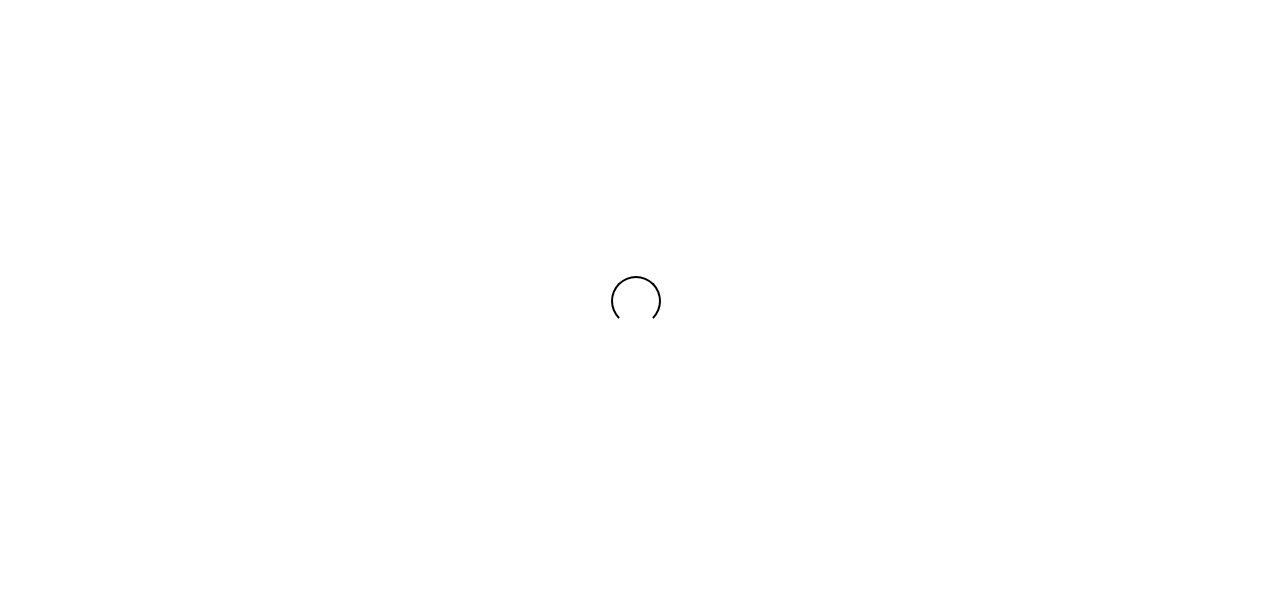 scroll, scrollTop: 0, scrollLeft: 0, axis: both 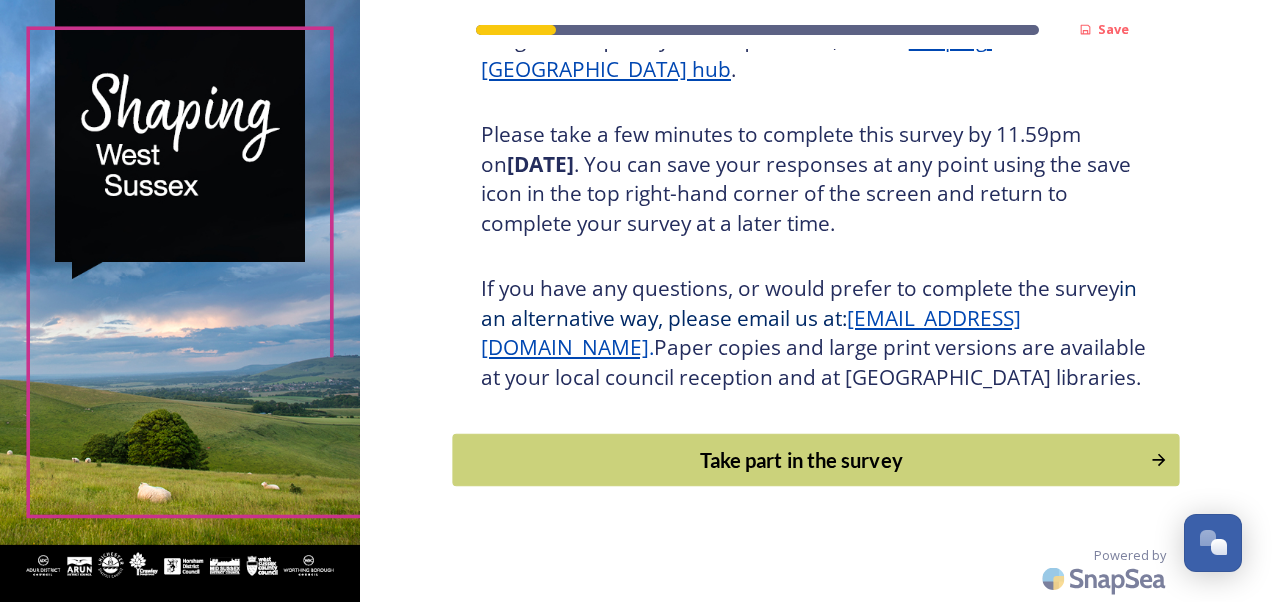 click on "Take part in the survey" at bounding box center [801, 460] 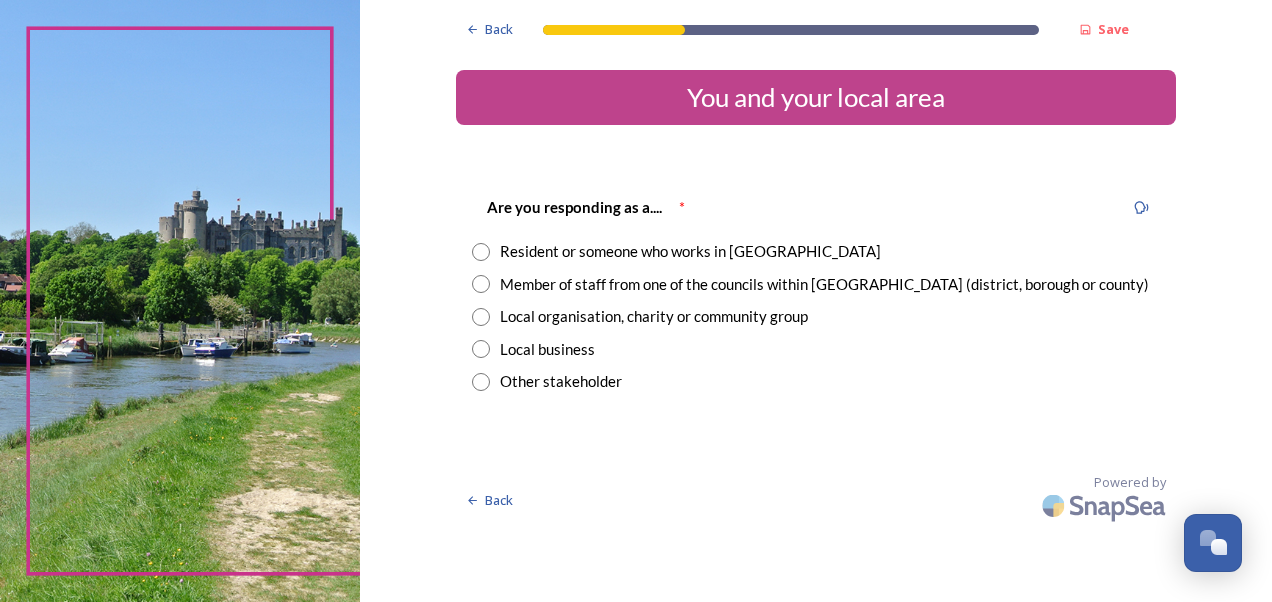 click at bounding box center (481, 252) 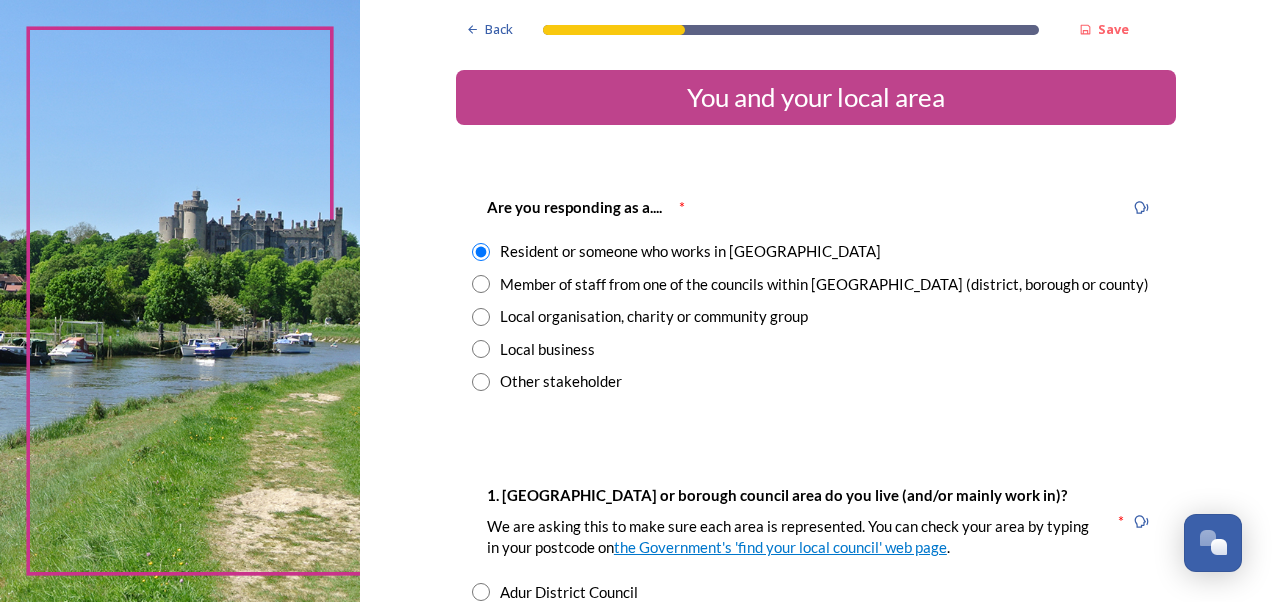 click at bounding box center (481, 284) 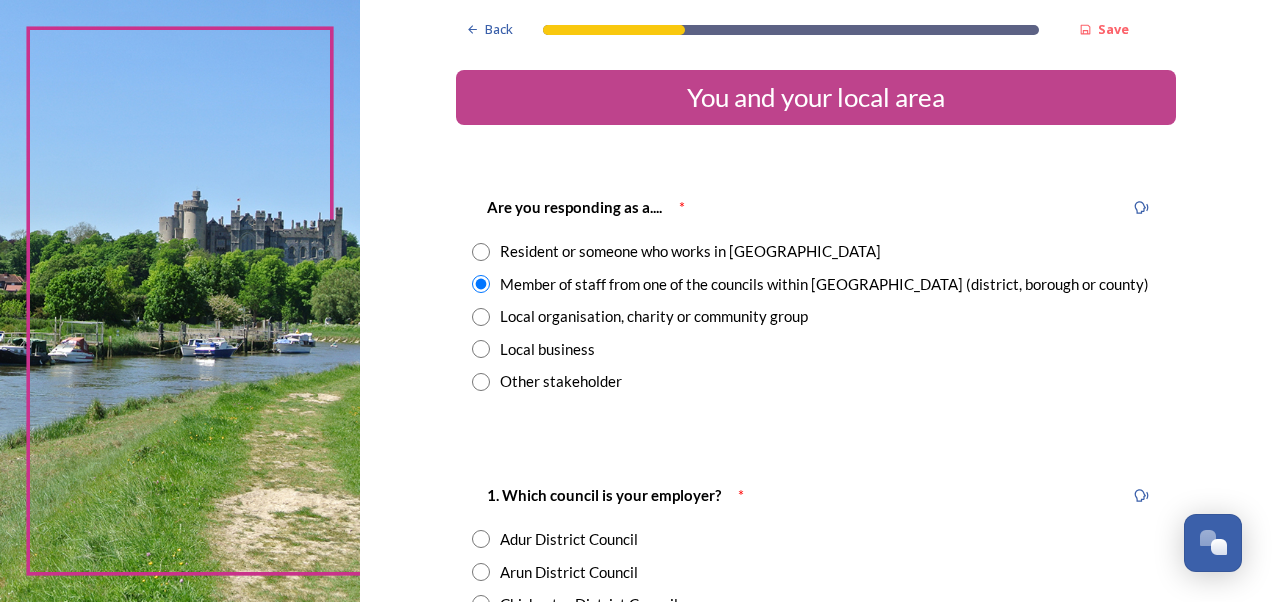 click on "Resident or someone who works in [GEOGRAPHIC_DATA]" at bounding box center [816, 251] 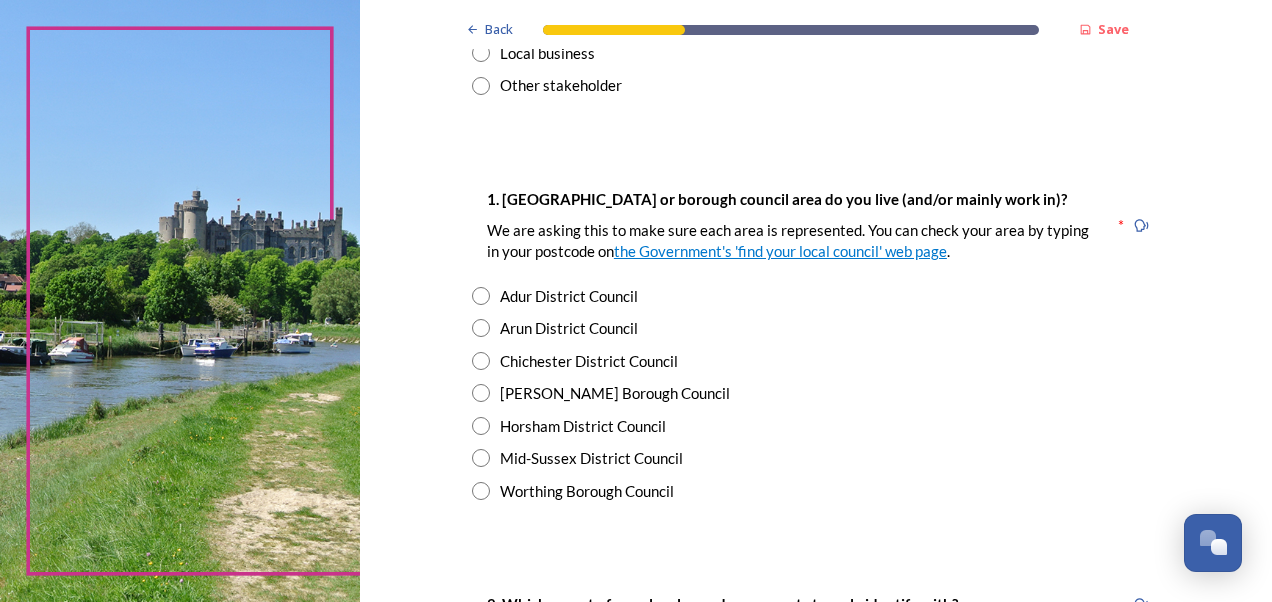 scroll, scrollTop: 300, scrollLeft: 0, axis: vertical 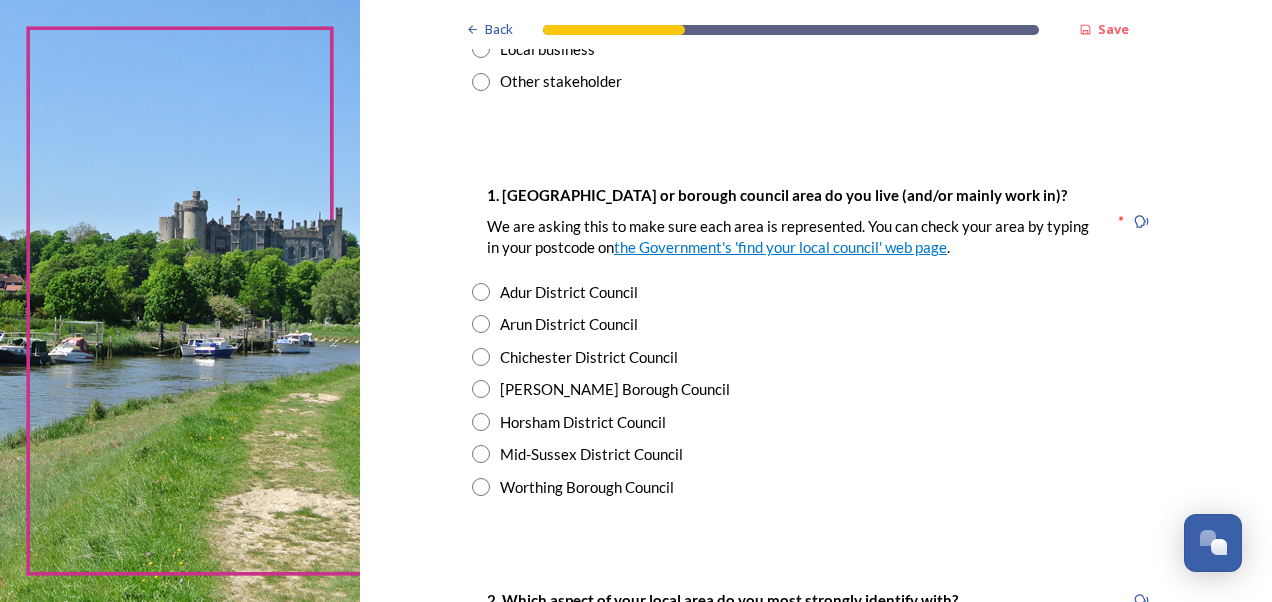 click at bounding box center (481, 422) 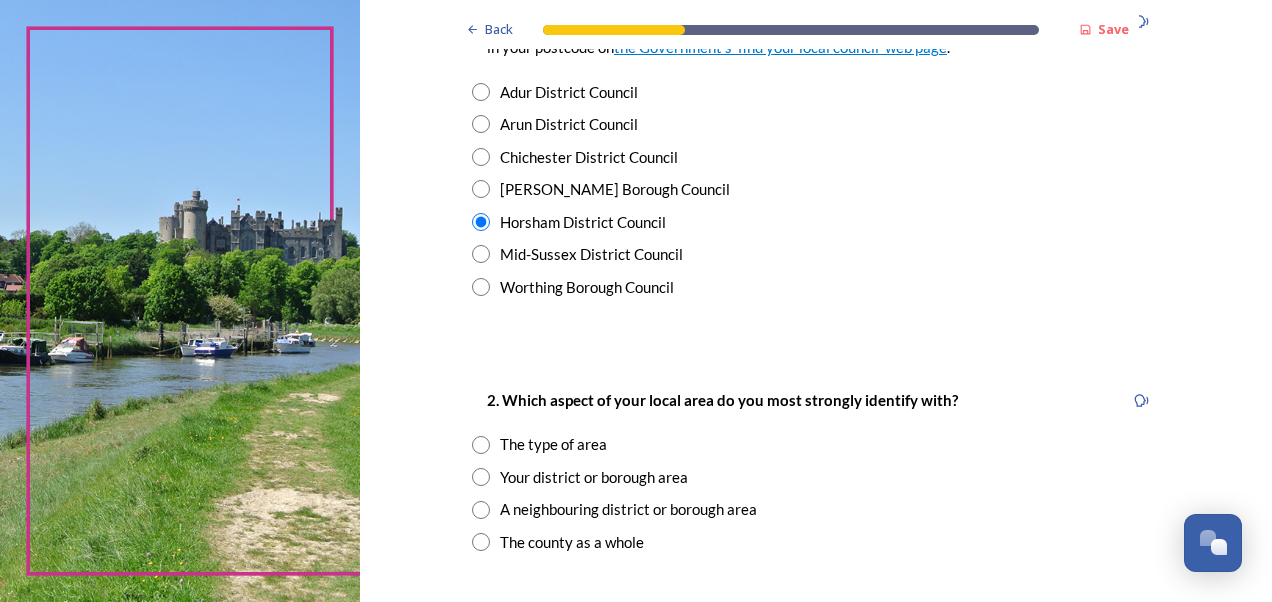 scroll, scrollTop: 600, scrollLeft: 0, axis: vertical 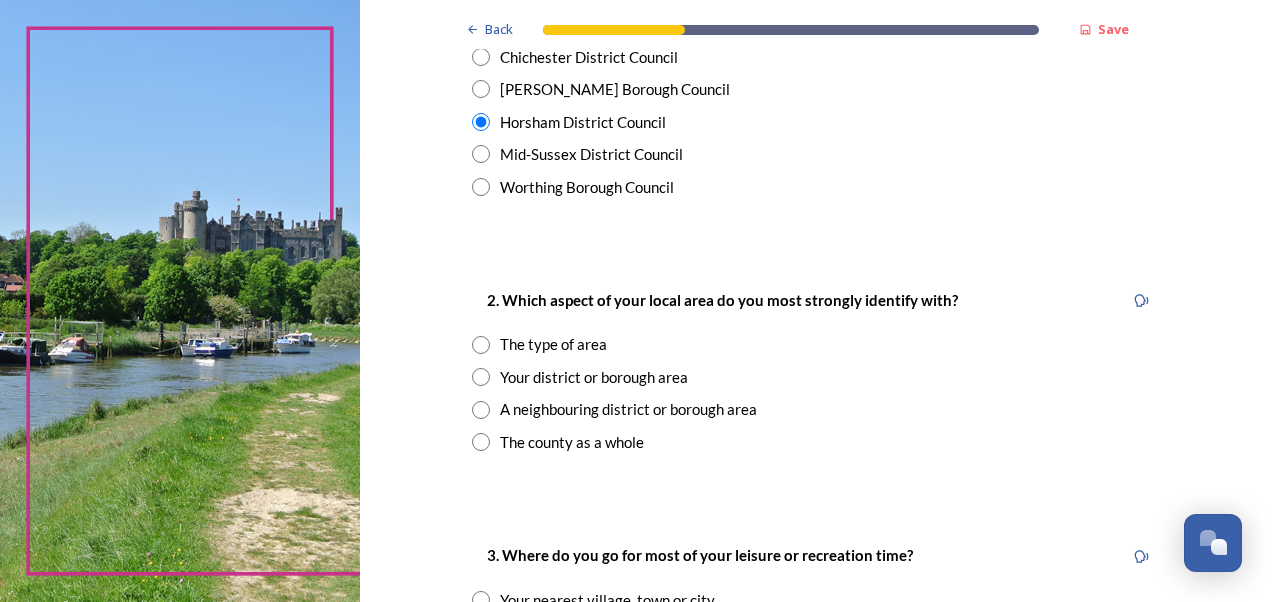 click at bounding box center [481, 377] 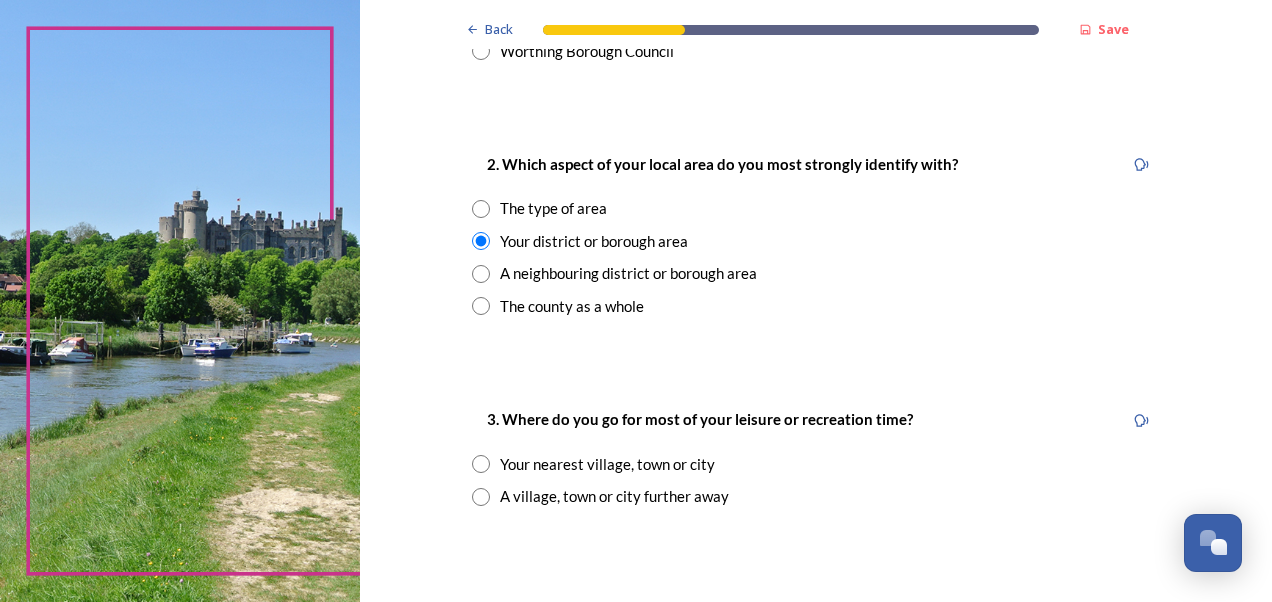 scroll, scrollTop: 800, scrollLeft: 0, axis: vertical 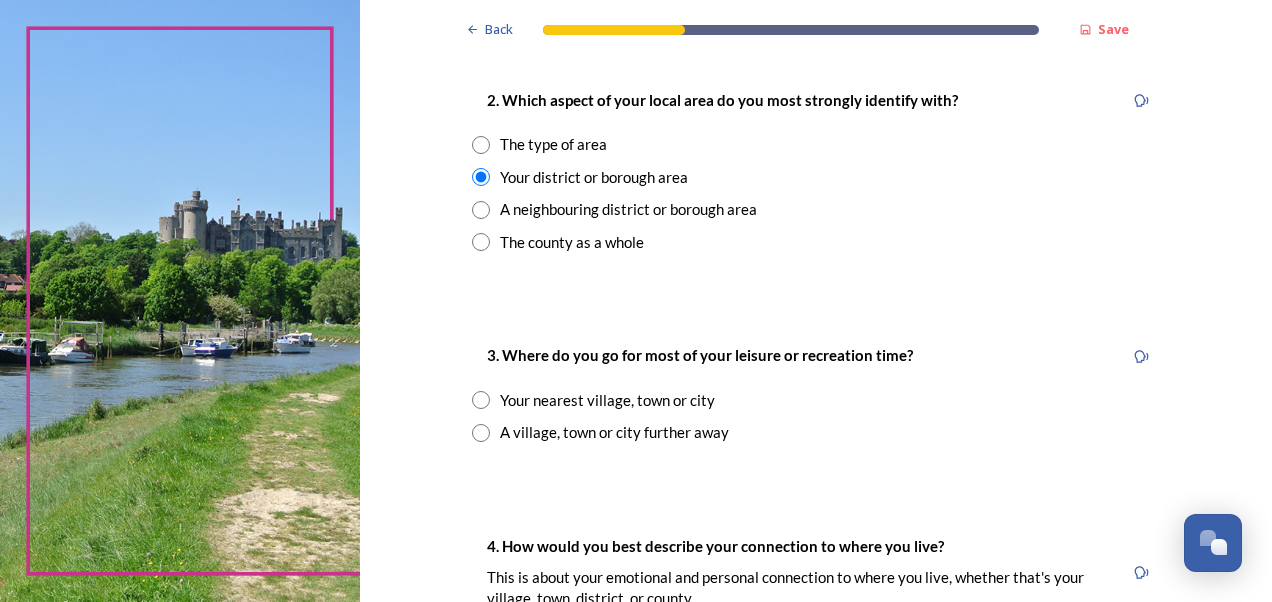 click at bounding box center (481, 400) 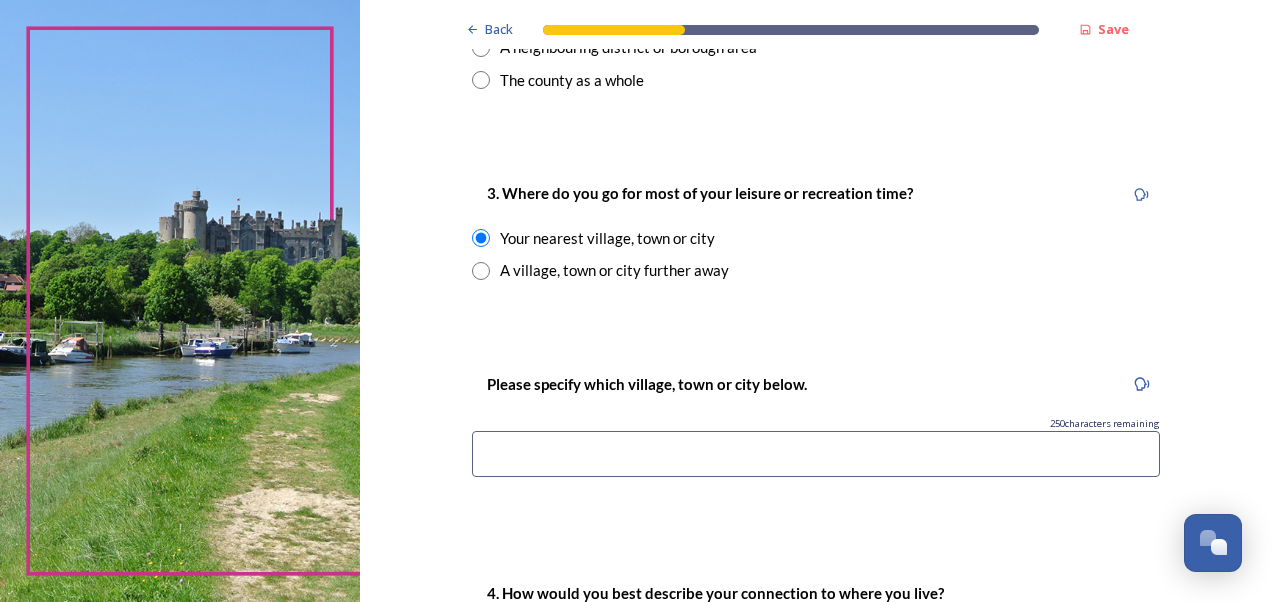 scroll, scrollTop: 1000, scrollLeft: 0, axis: vertical 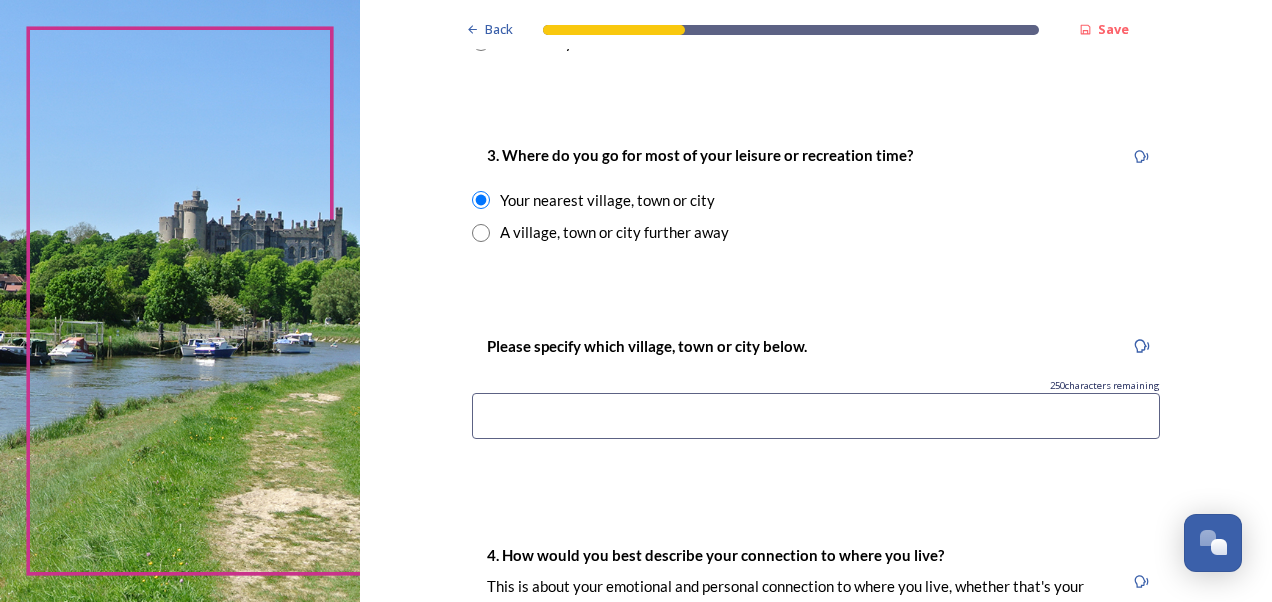 drag, startPoint x: 481, startPoint y: 407, endPoint x: 486, endPoint y: 397, distance: 11.18034 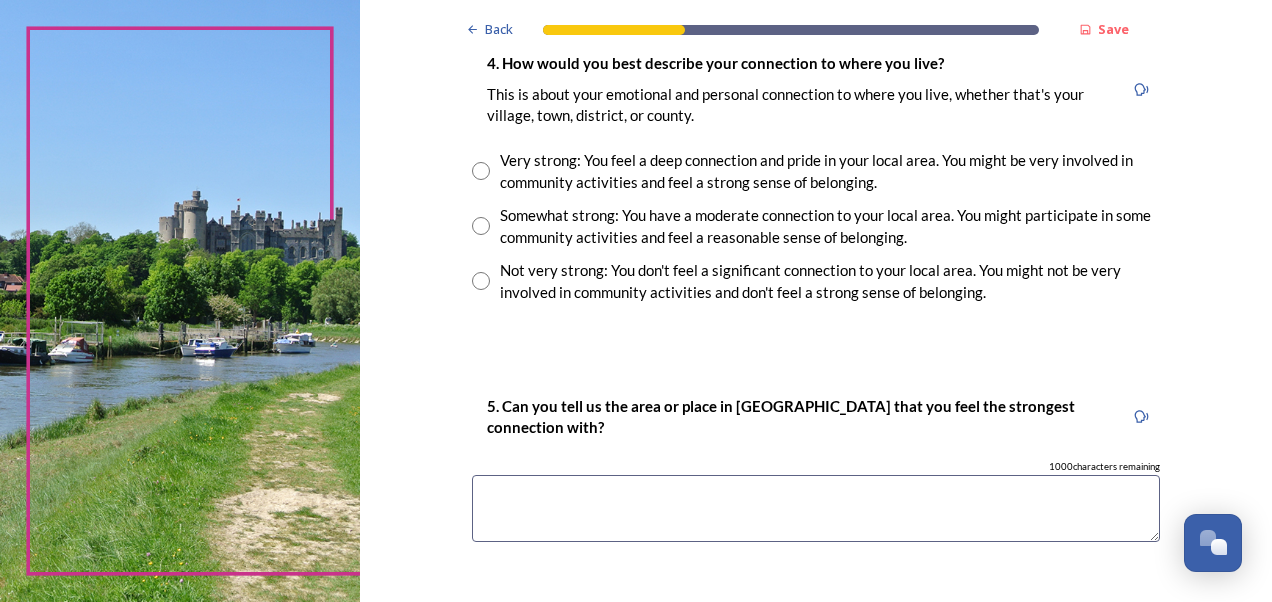 scroll, scrollTop: 1500, scrollLeft: 0, axis: vertical 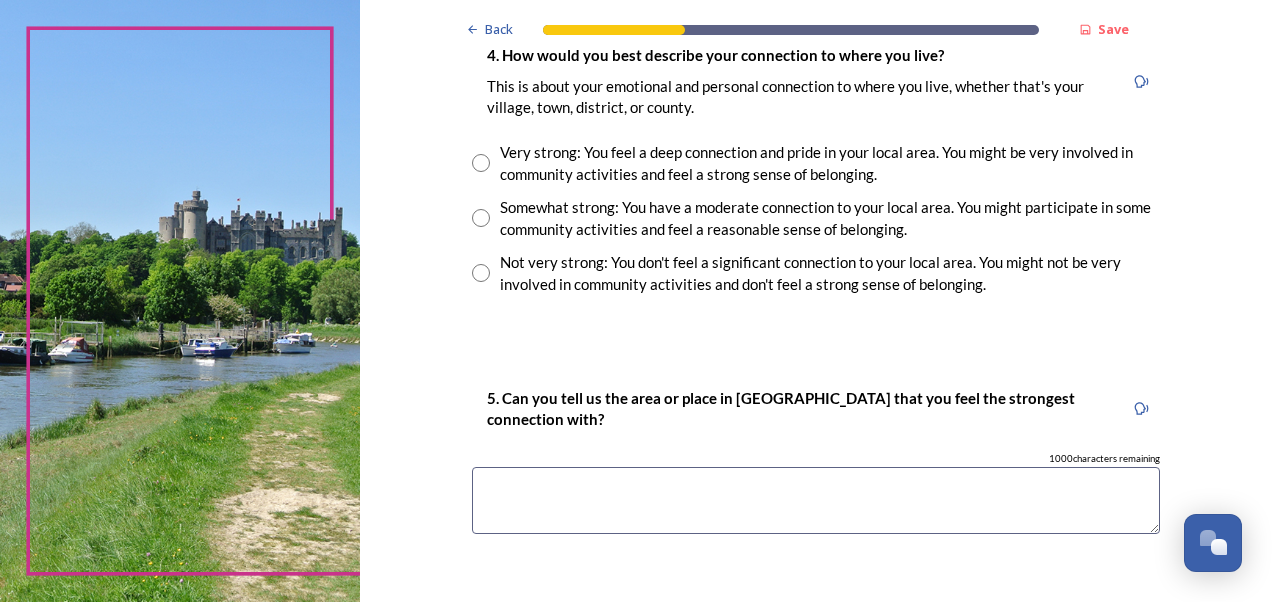 type on "Horsham" 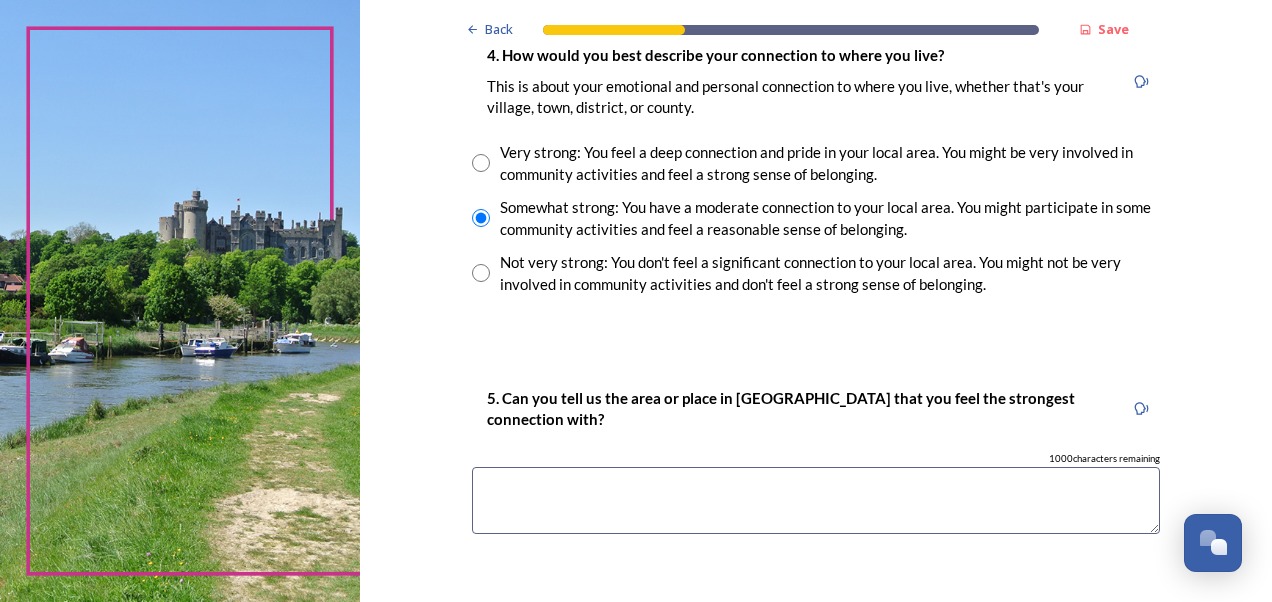 click at bounding box center (816, 500) 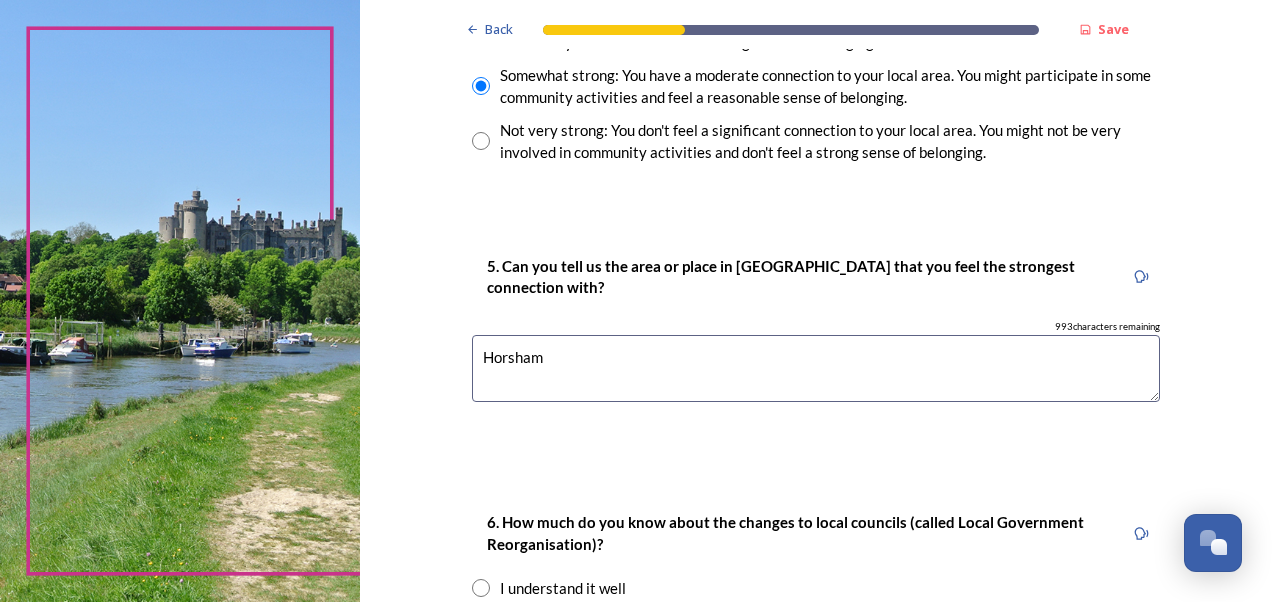 scroll, scrollTop: 1800, scrollLeft: 0, axis: vertical 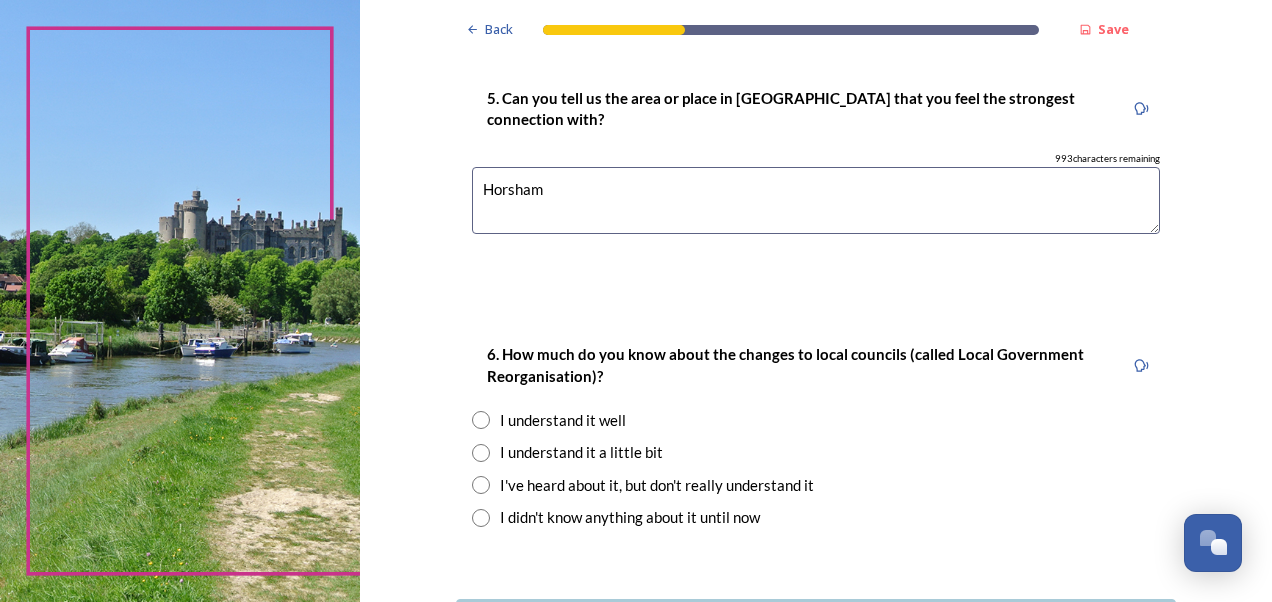 type on "Horsham" 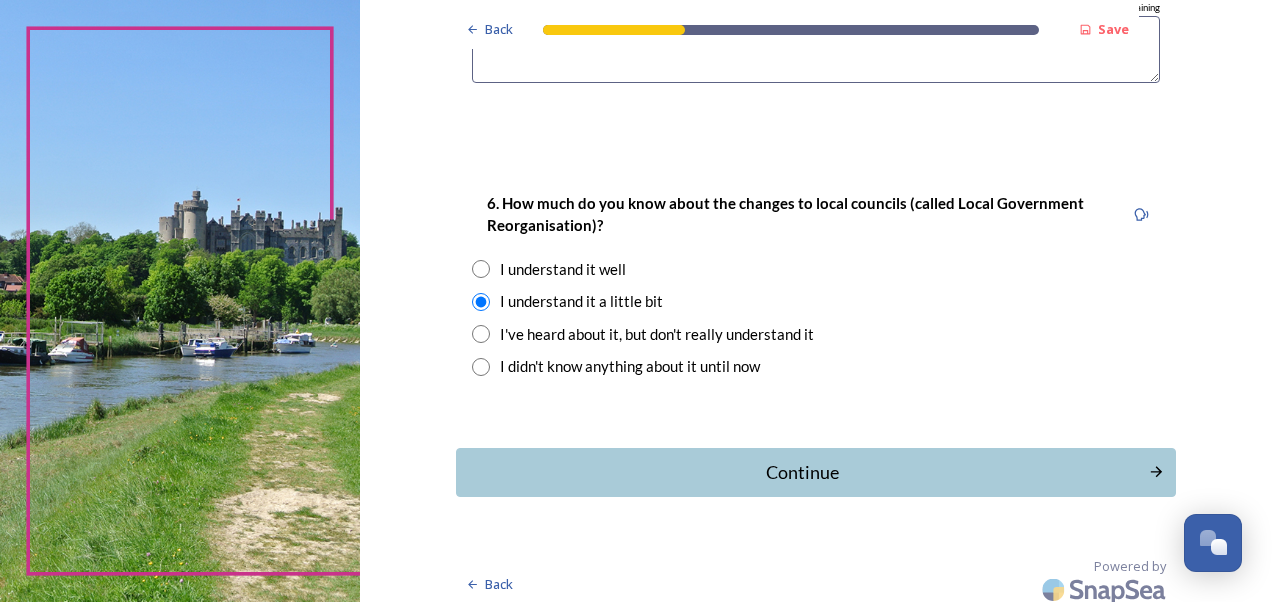 scroll, scrollTop: 1960, scrollLeft: 0, axis: vertical 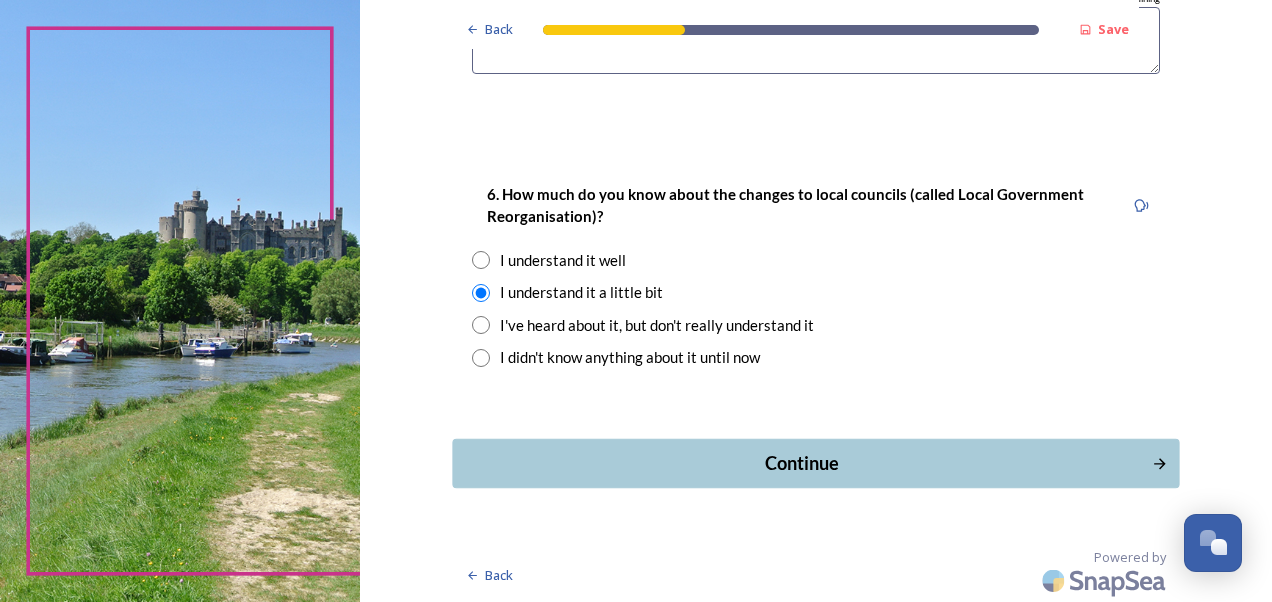 click on "Continue" at bounding box center (815, 463) 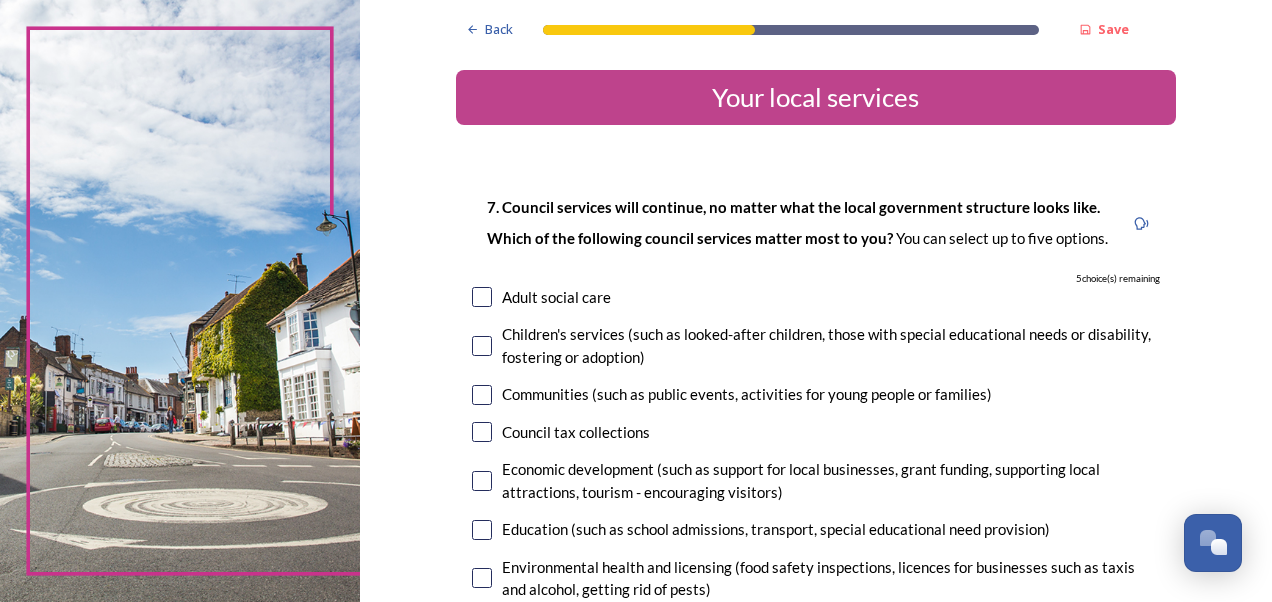 click at bounding box center [482, 395] 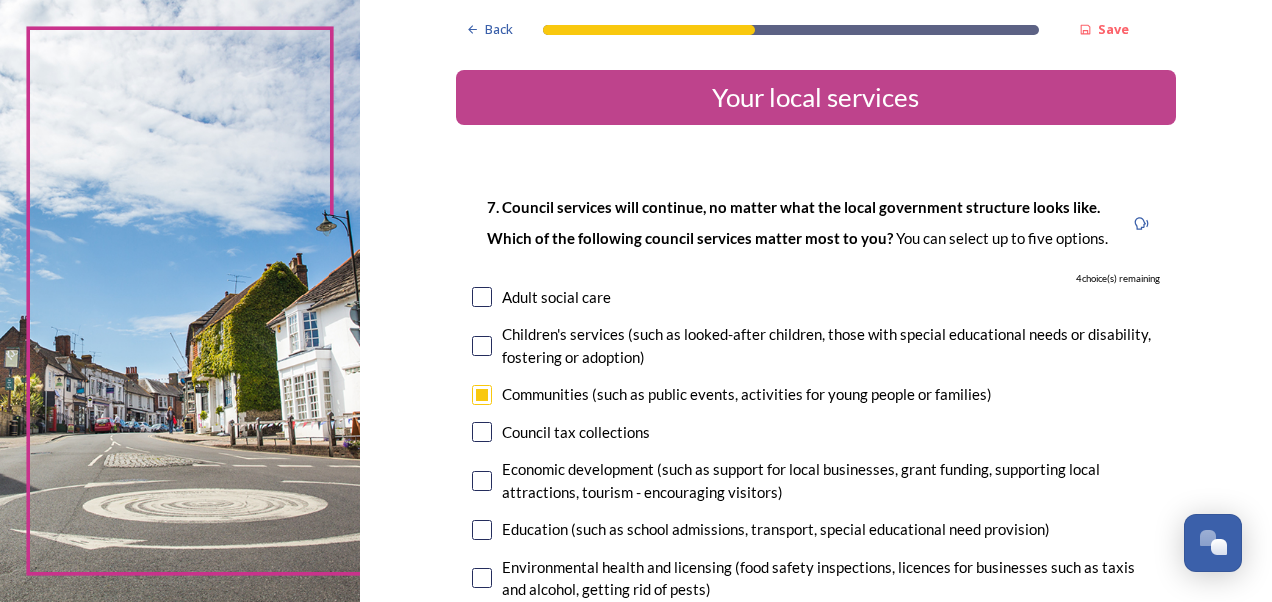 click on "7. Council services will continue, no matter what the local government structure looks like.  ﻿﻿Which of the following council services matter most to you?  You can select up to five options. 4  choice(s) remaining Adult social care   Children's services (such as looked-after children, those with special educational needs or disability, fostering or adoption) Communities (such as public events, activities for young people or families) Council tax collections Economic development (such as support for local businesses, grant funding, supporting local attractions, tourism - encouraging visitors)  Education (such as school admissions, transport, special educational need provision)  Environmental health and licensing (food safety inspections, licences for businesses such as taxis and alcohol, getting rid of pests) Housing and homeless prevention Leisure, sports and cultural facilities (such as leisure centres, theatres, museums) Libraries Parks and green spaces Public safety Trading standards" at bounding box center (816, 648) 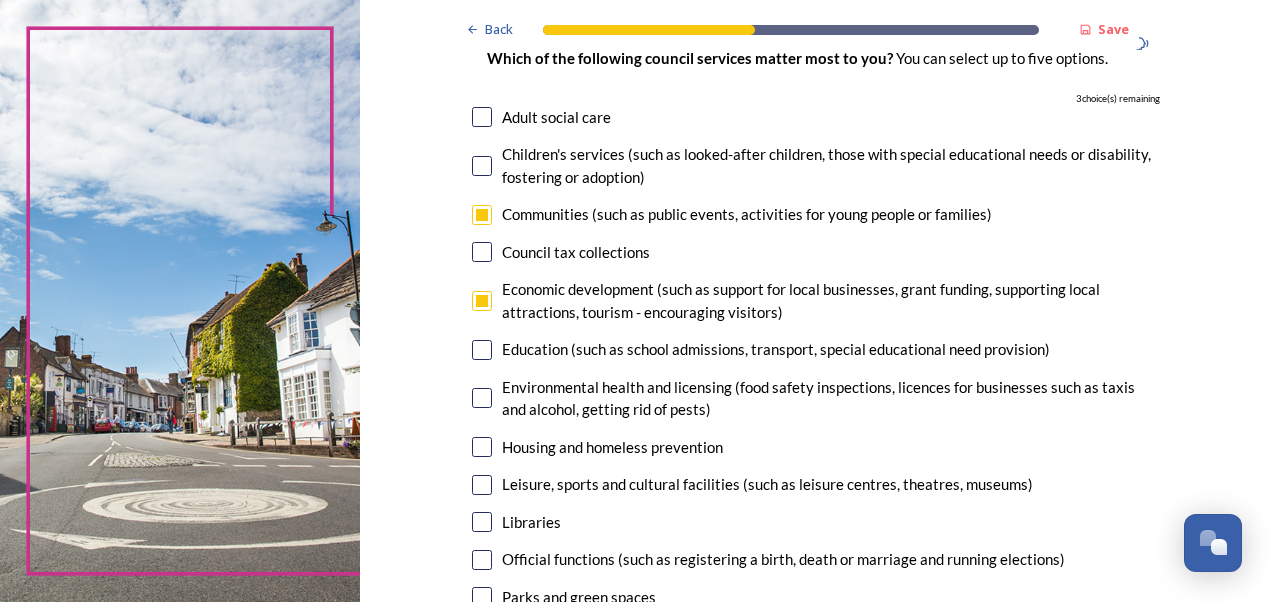 scroll, scrollTop: 300, scrollLeft: 0, axis: vertical 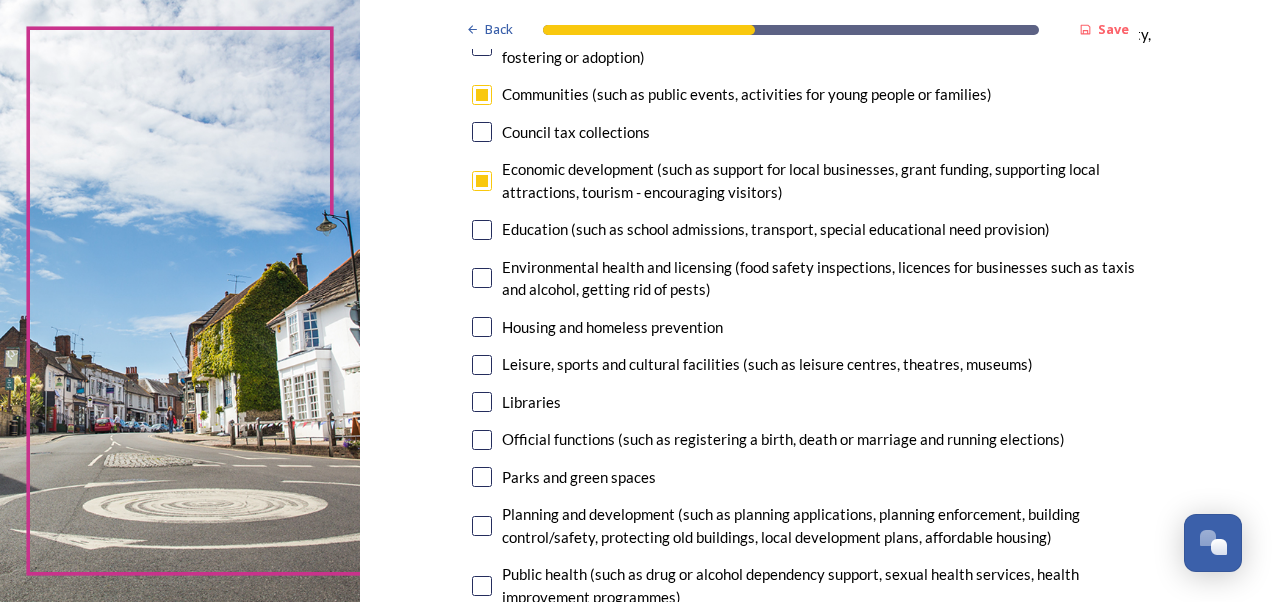 click at bounding box center [482, 402] 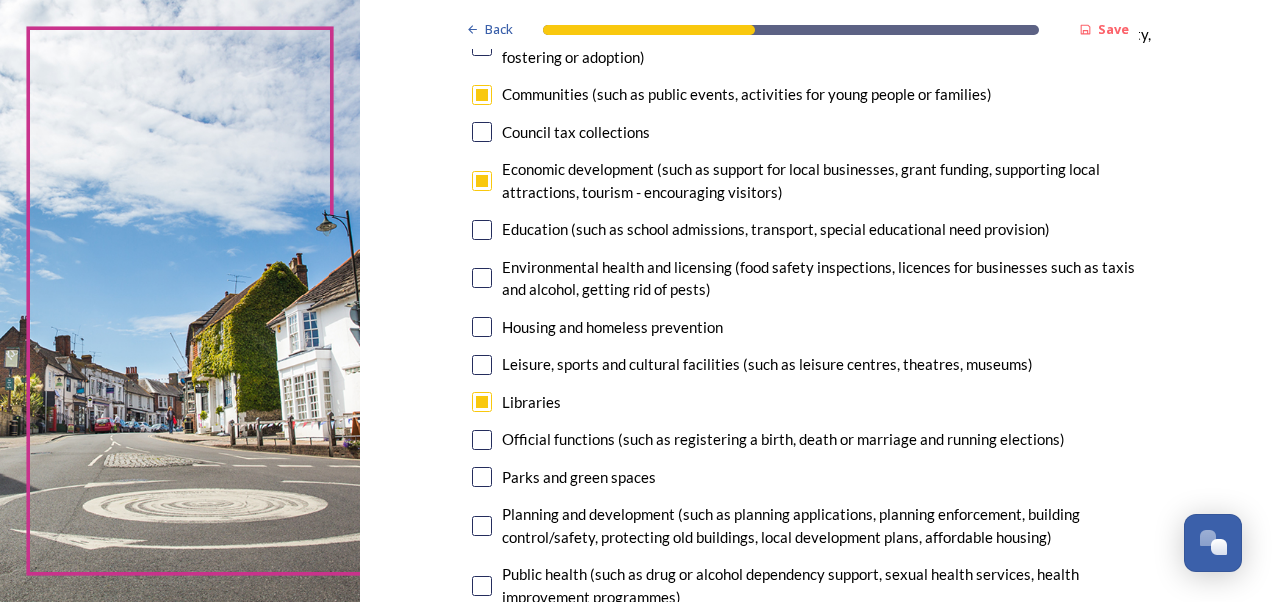 click at bounding box center (482, 365) 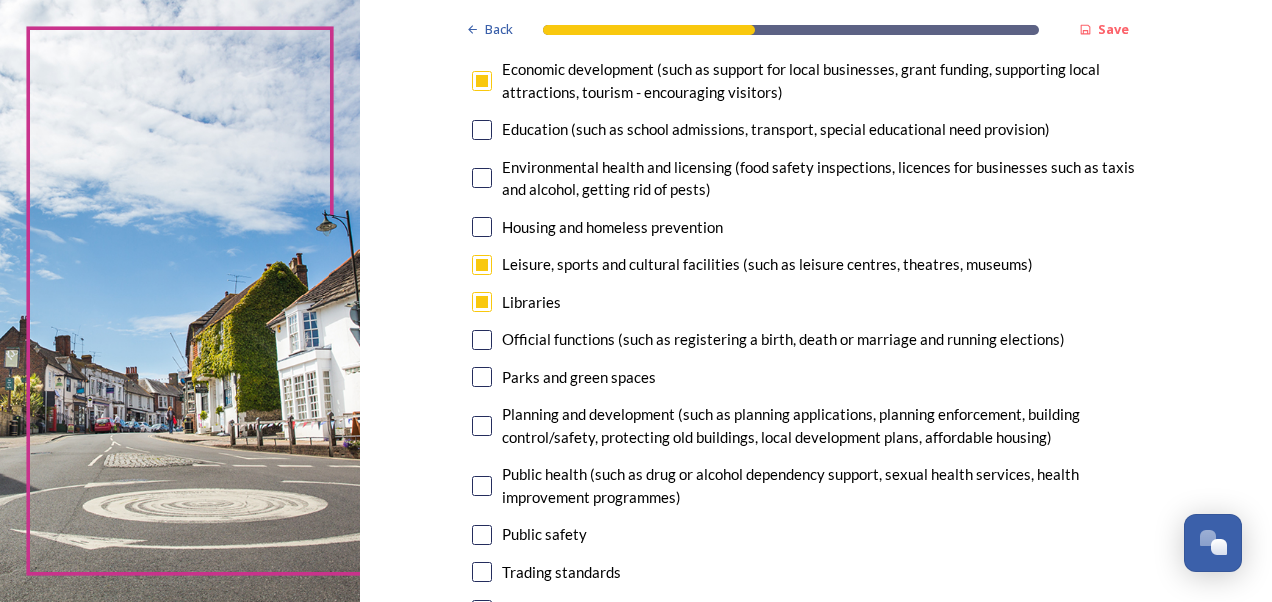scroll, scrollTop: 600, scrollLeft: 0, axis: vertical 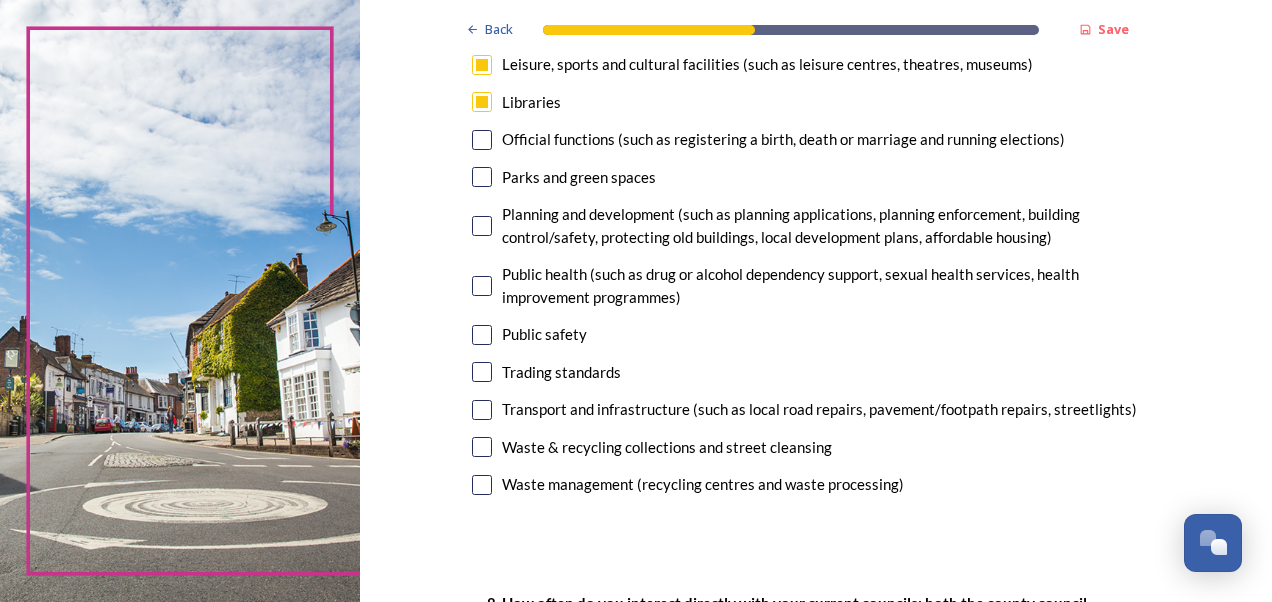 click at bounding box center [482, 447] 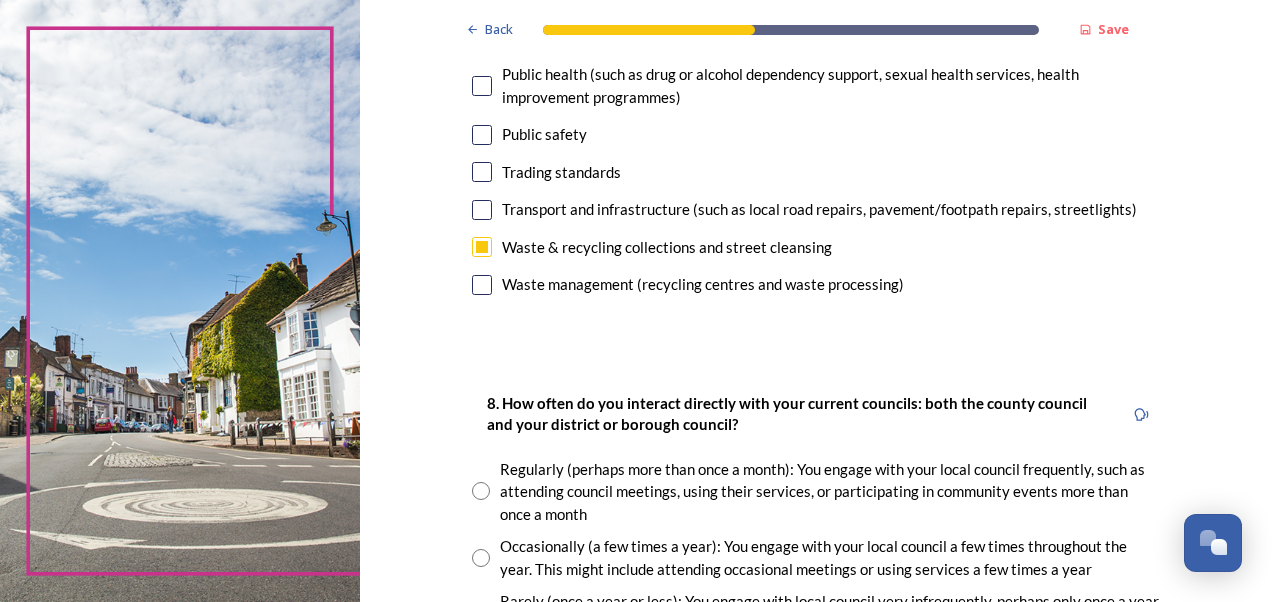 scroll, scrollTop: 1100, scrollLeft: 0, axis: vertical 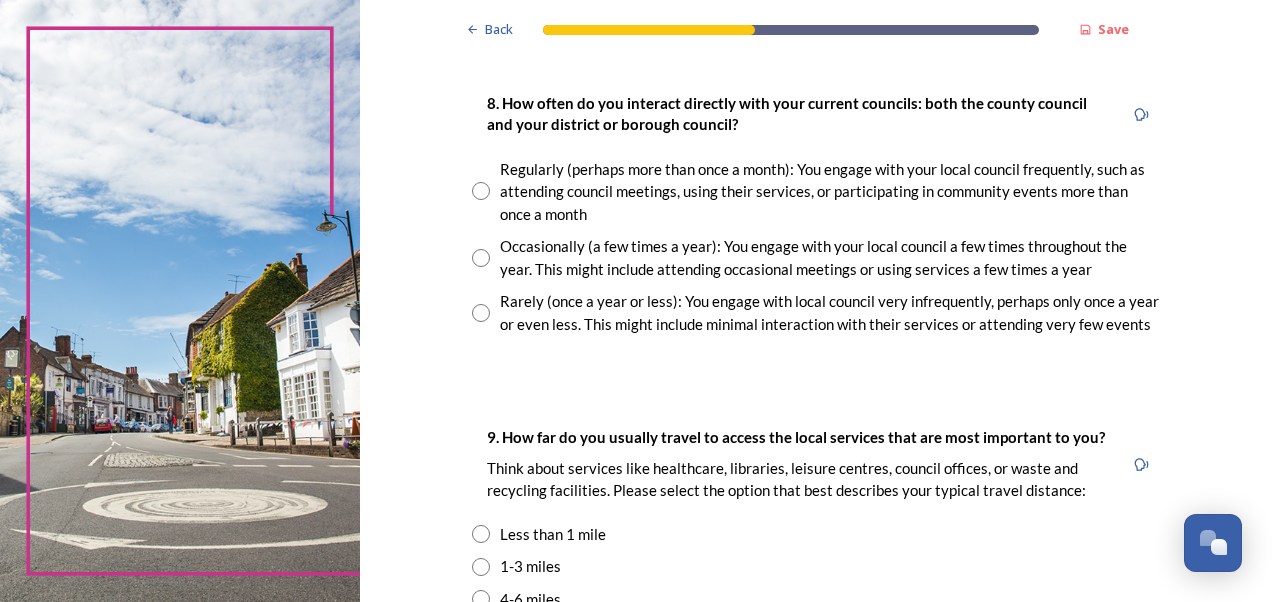 click at bounding box center (481, 313) 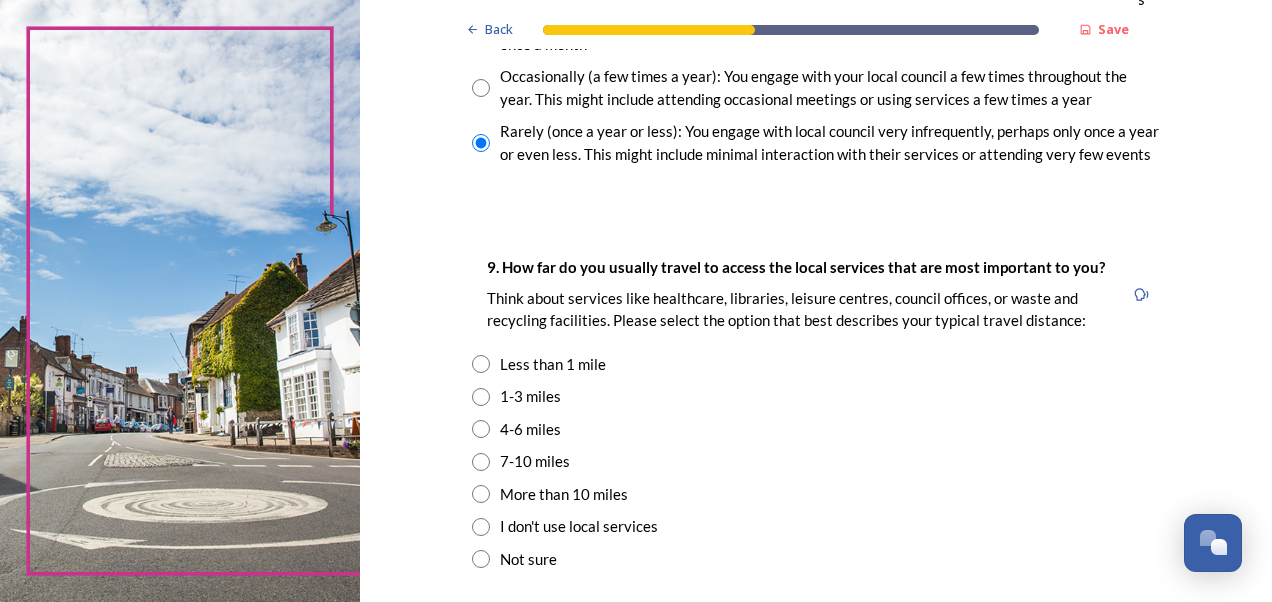 scroll, scrollTop: 1400, scrollLeft: 0, axis: vertical 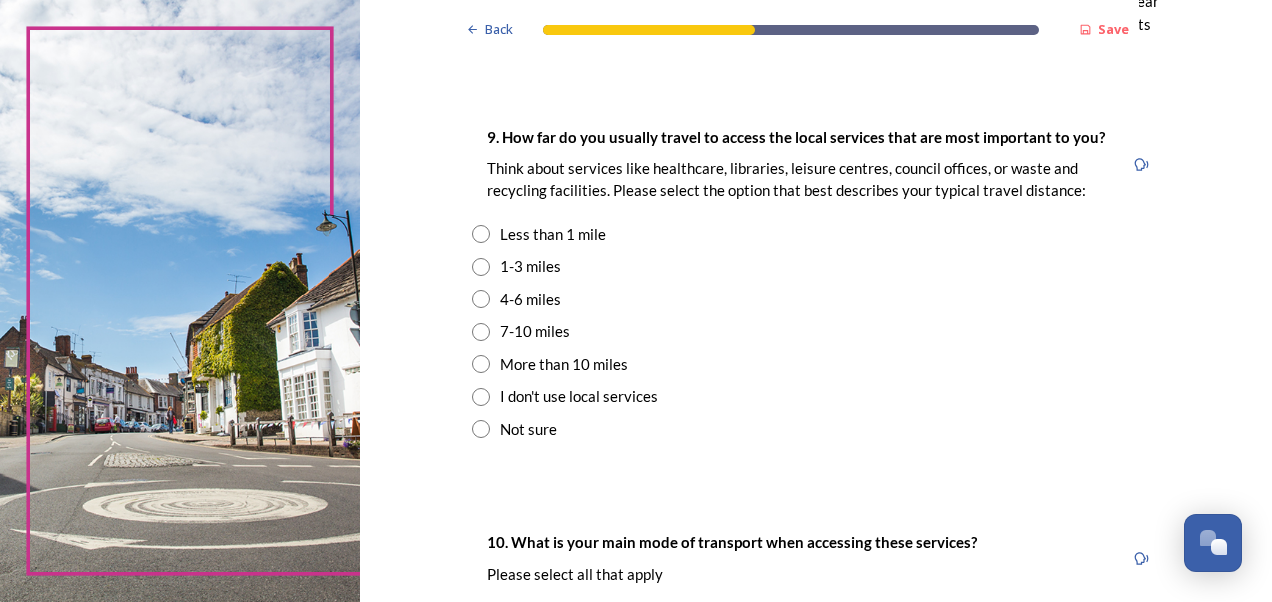 click on "1-3 miles" at bounding box center [530, 266] 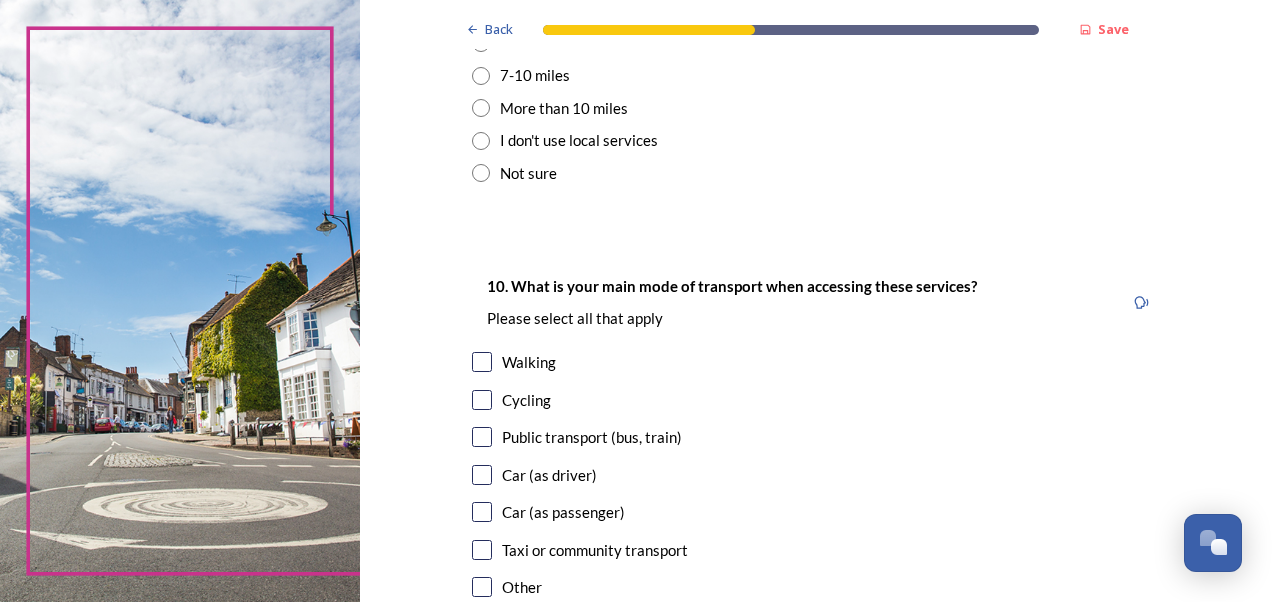scroll, scrollTop: 1700, scrollLeft: 0, axis: vertical 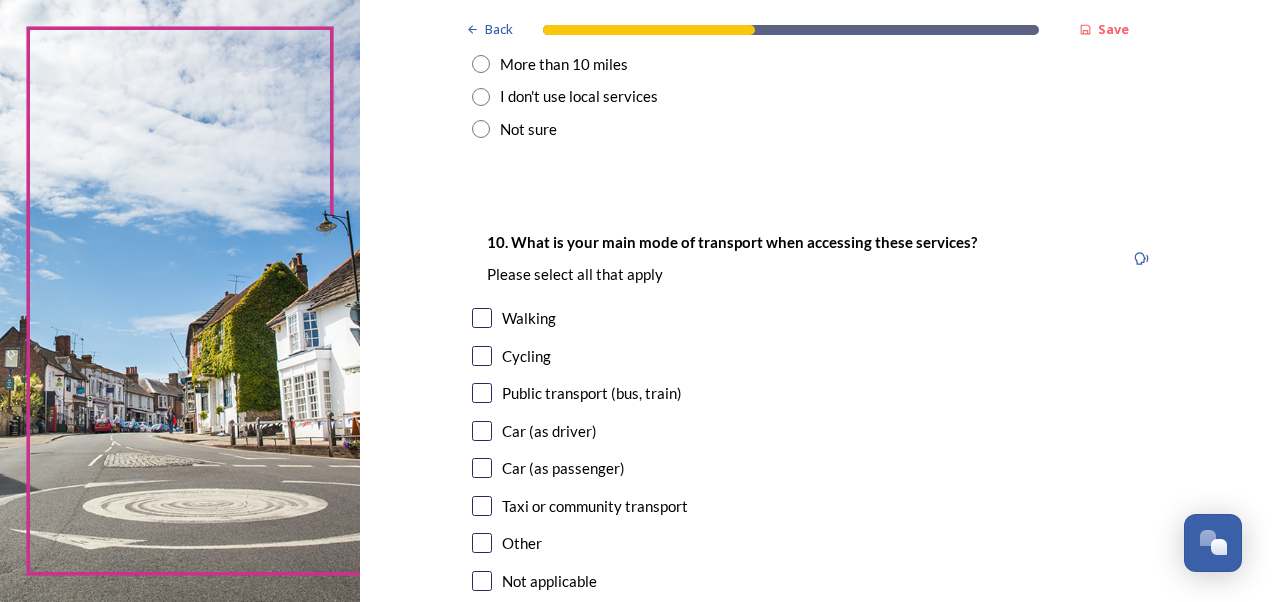 click on "Walking" at bounding box center (529, 318) 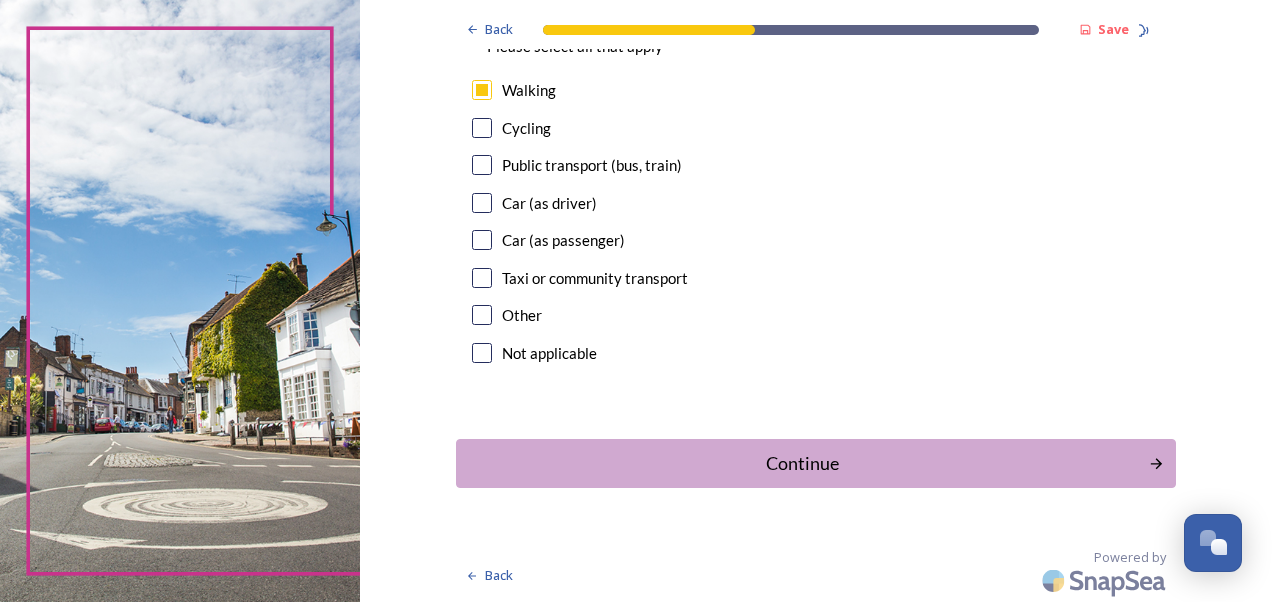scroll, scrollTop: 1929, scrollLeft: 0, axis: vertical 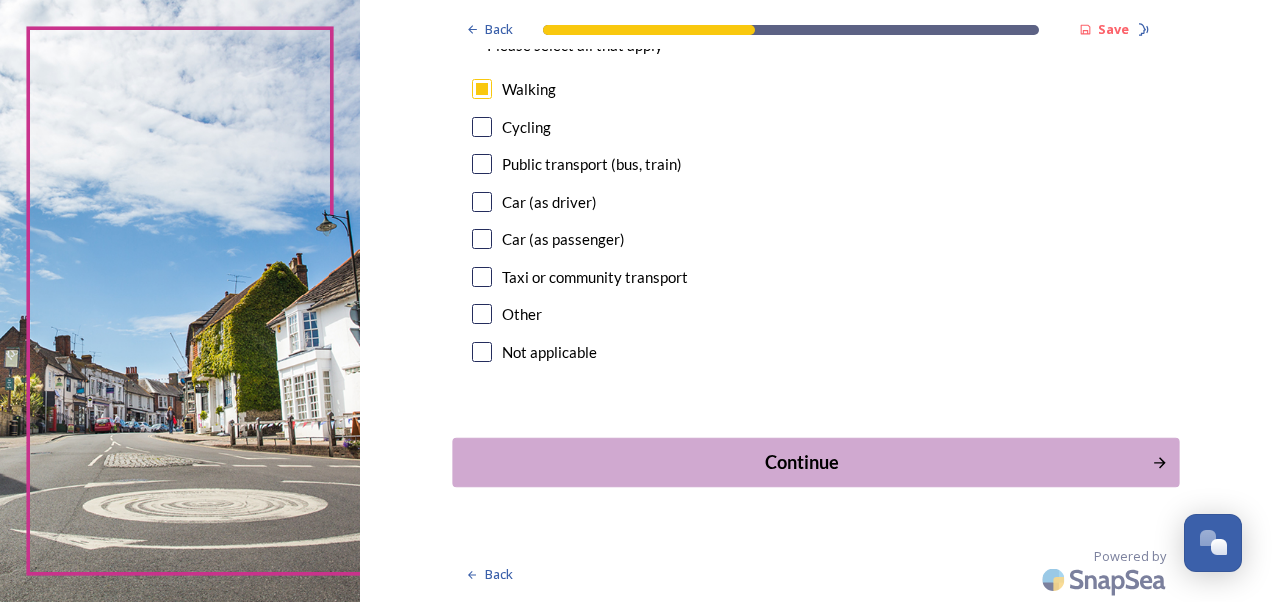 click on "Continue" at bounding box center [801, 462] 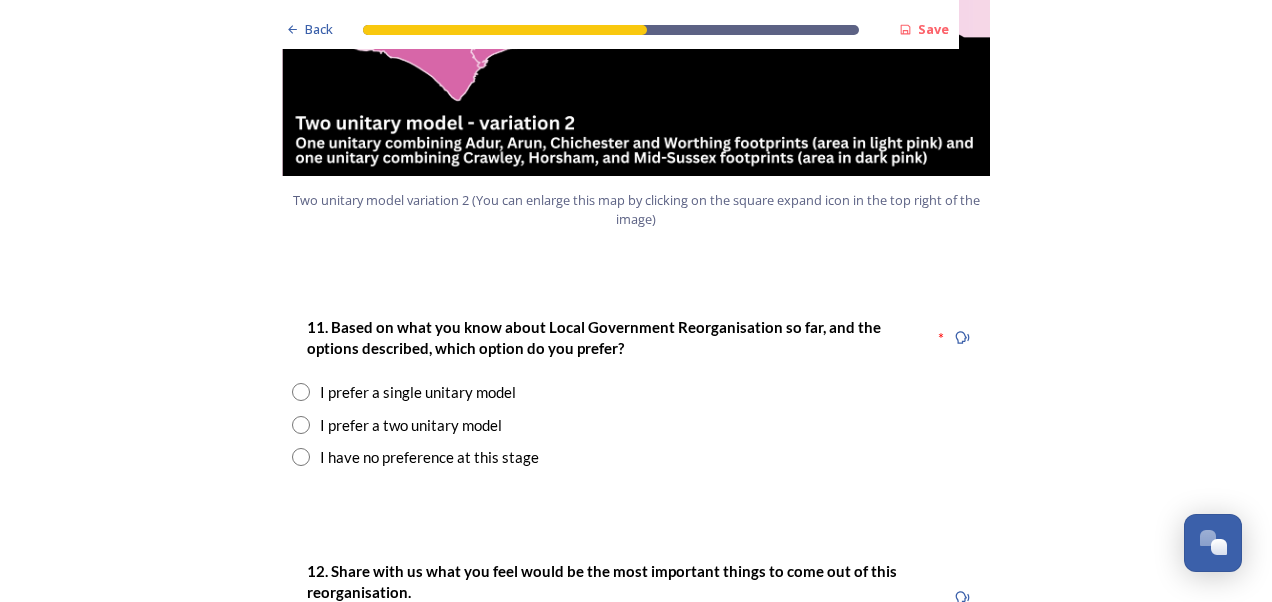 scroll, scrollTop: 2500, scrollLeft: 0, axis: vertical 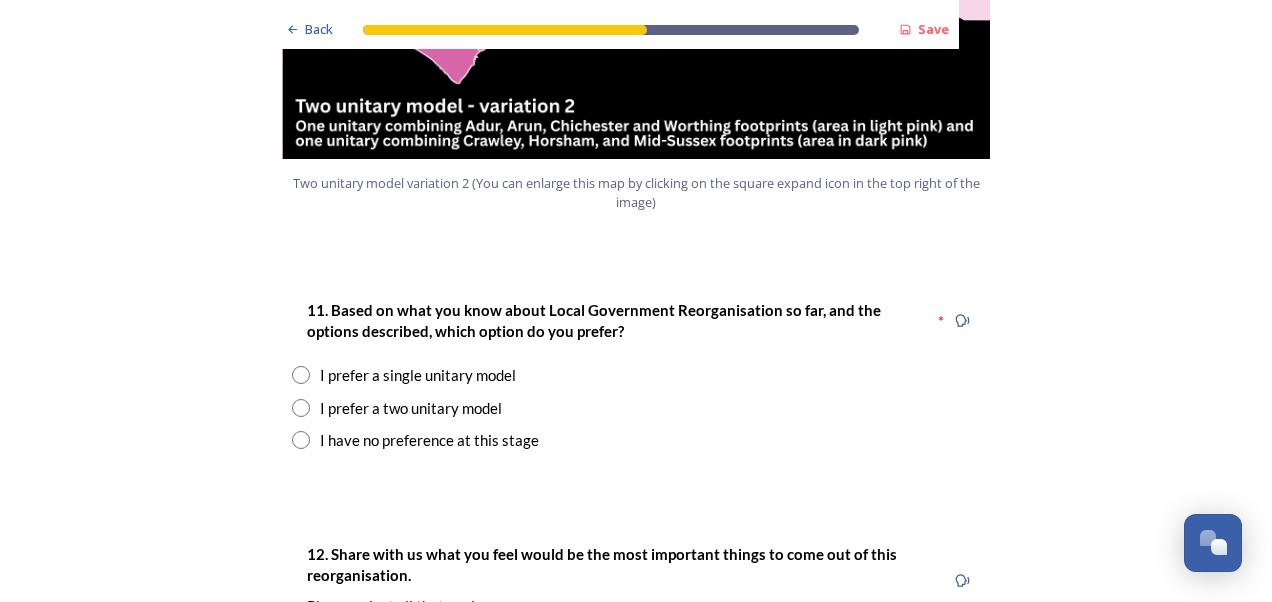 click on "I prefer a single unitary model" at bounding box center (418, 375) 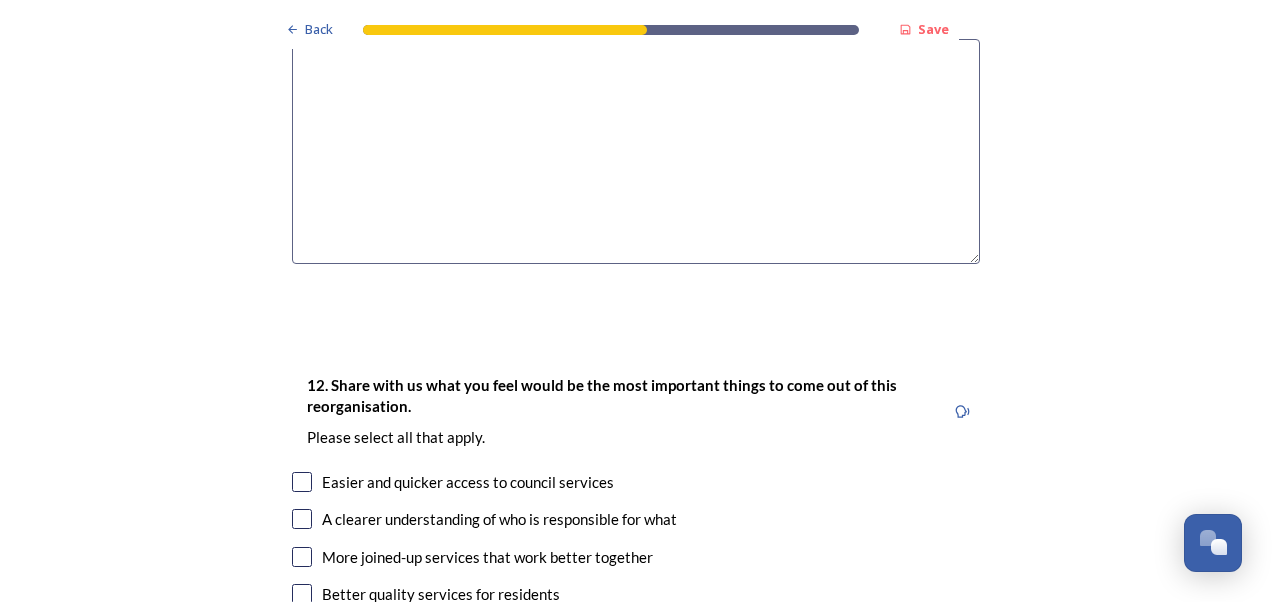 scroll, scrollTop: 3200, scrollLeft: 0, axis: vertical 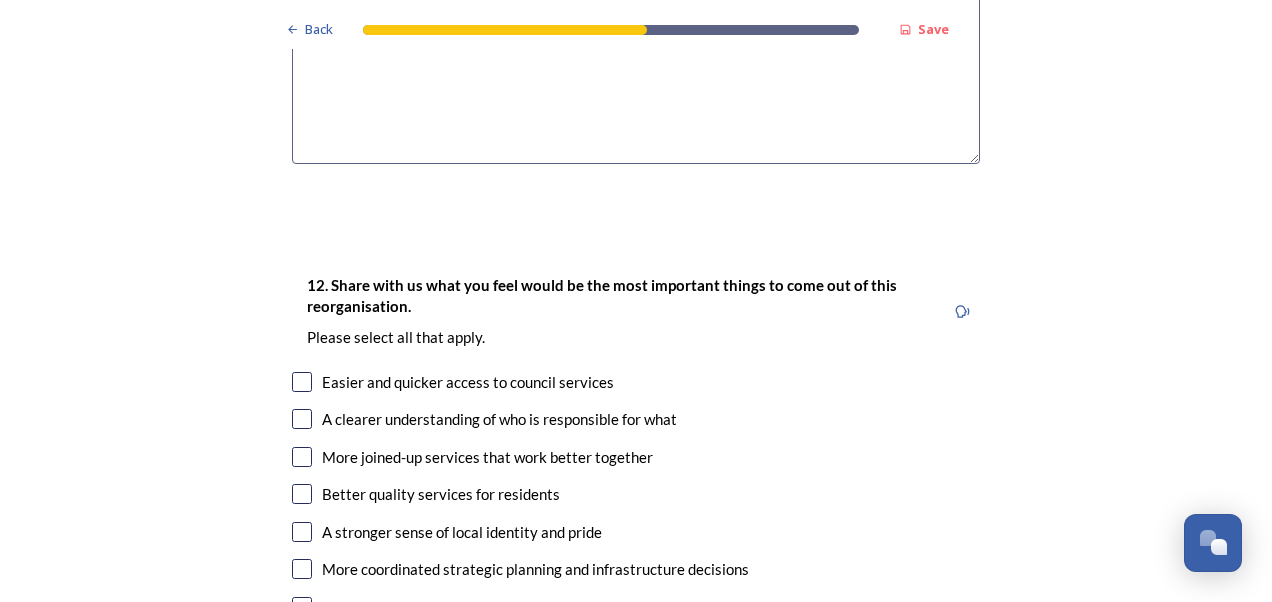 click on "12. Share with us what you feel would be the most important things to come out of this reorganisation. Please select all that apply. Easier and quicker access to council services A clearer understanding of who is responsible for what More joined-up services that work better together Better quality services for residents A stronger sense of local identity and pride More coordinated strategic planning and infrastructure decisions  Strengthened community connections and support networks A stronger voice for [GEOGRAPHIC_DATA] in national decisions More ways for residents to get involved in shaping services and decision making More support for the local economy Other" at bounding box center [636, 523] 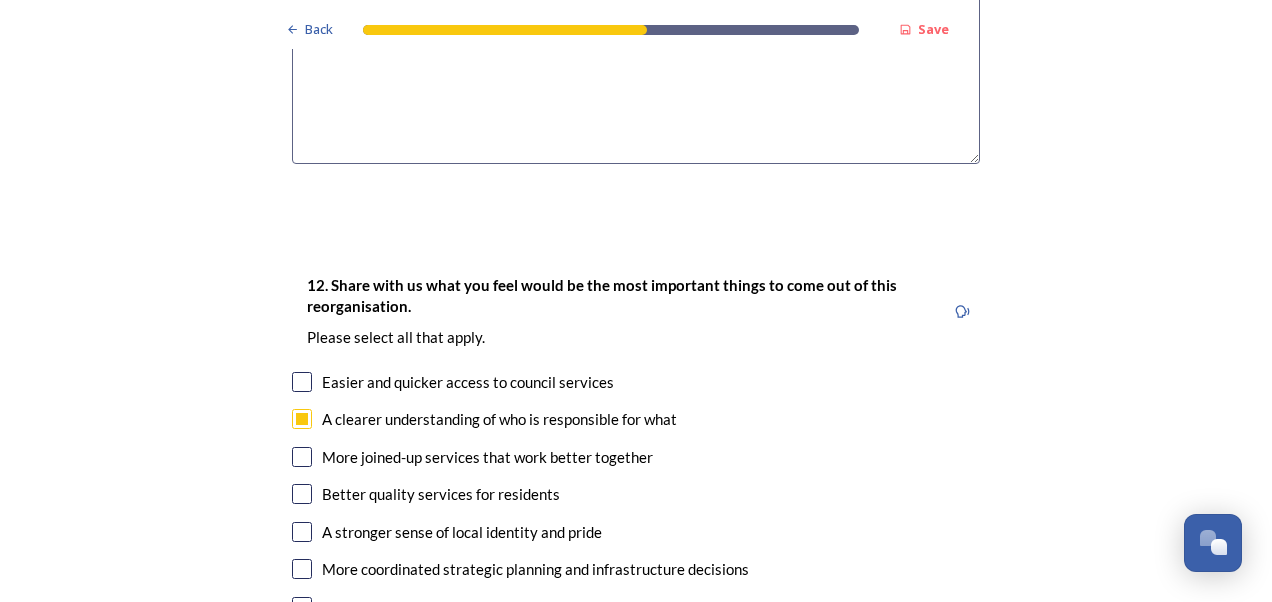 click on "More joined-up services that work better together" at bounding box center (487, 457) 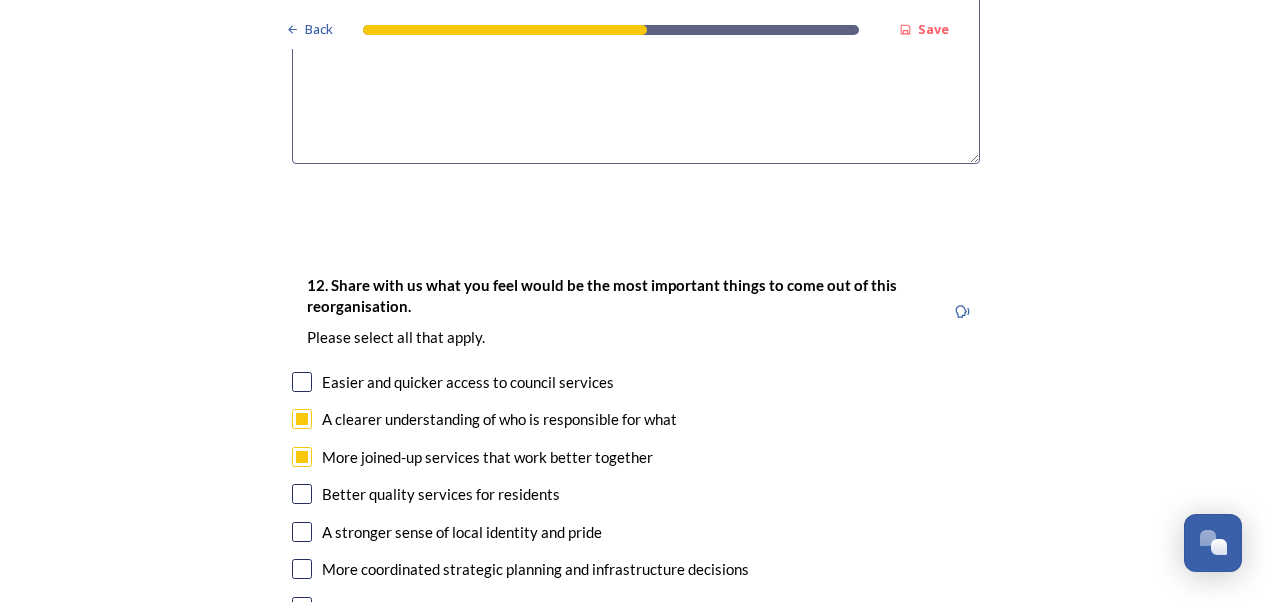 click on "More coordinated strategic planning and infrastructure decisions" at bounding box center (535, 569) 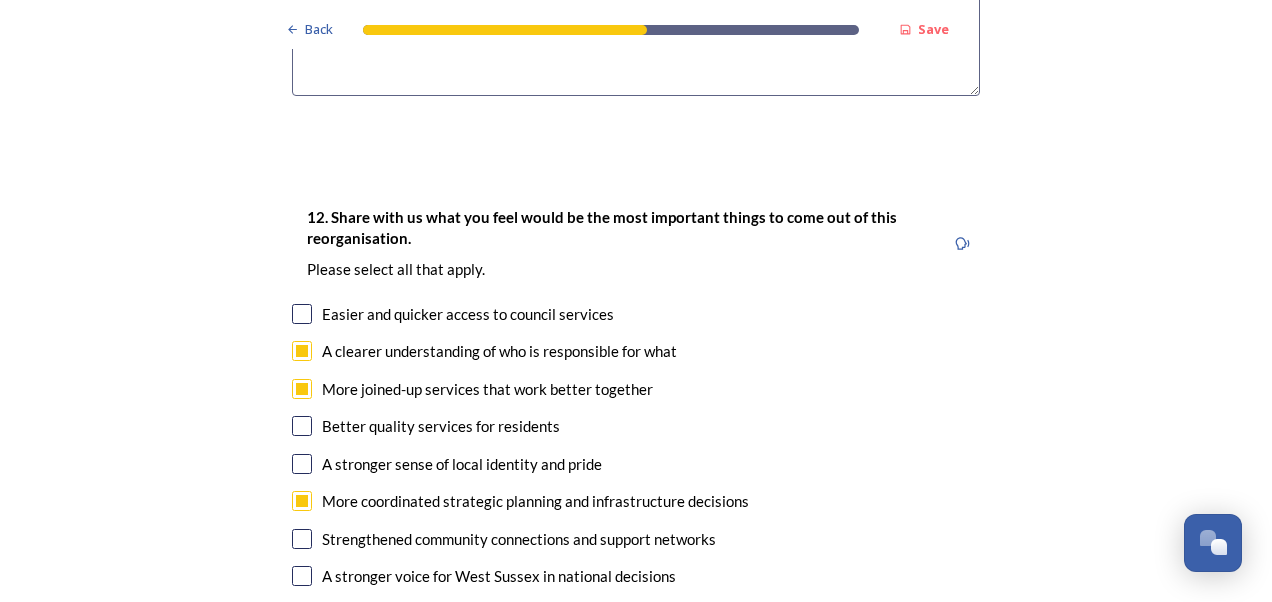 scroll, scrollTop: 3300, scrollLeft: 0, axis: vertical 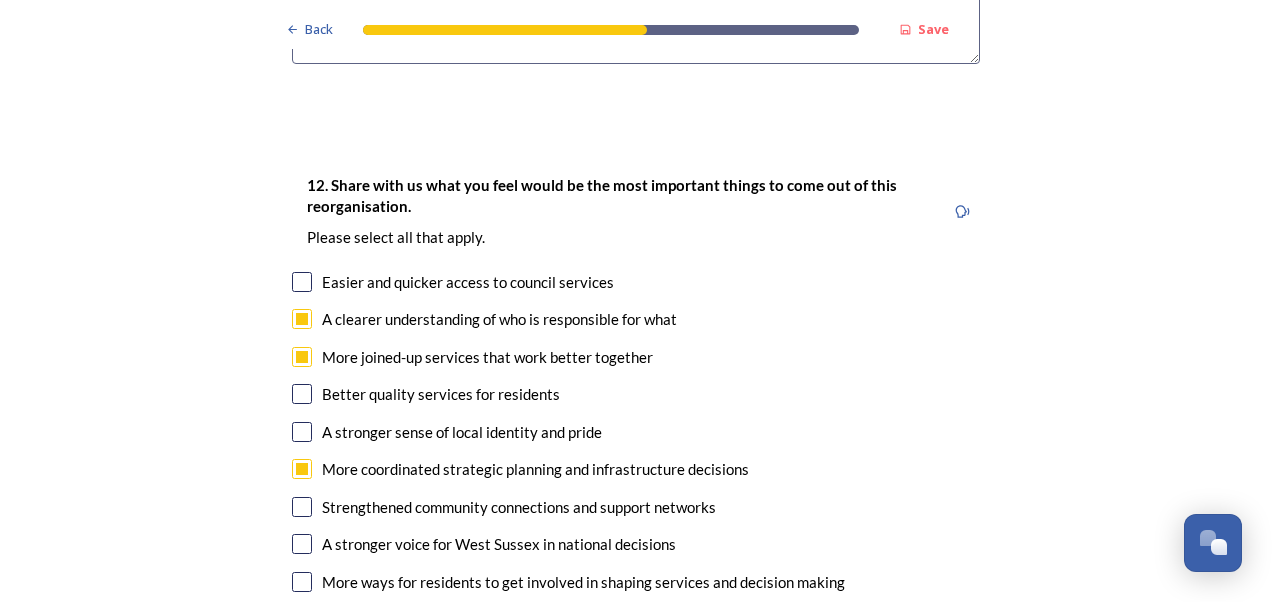 click at bounding box center [302, 544] 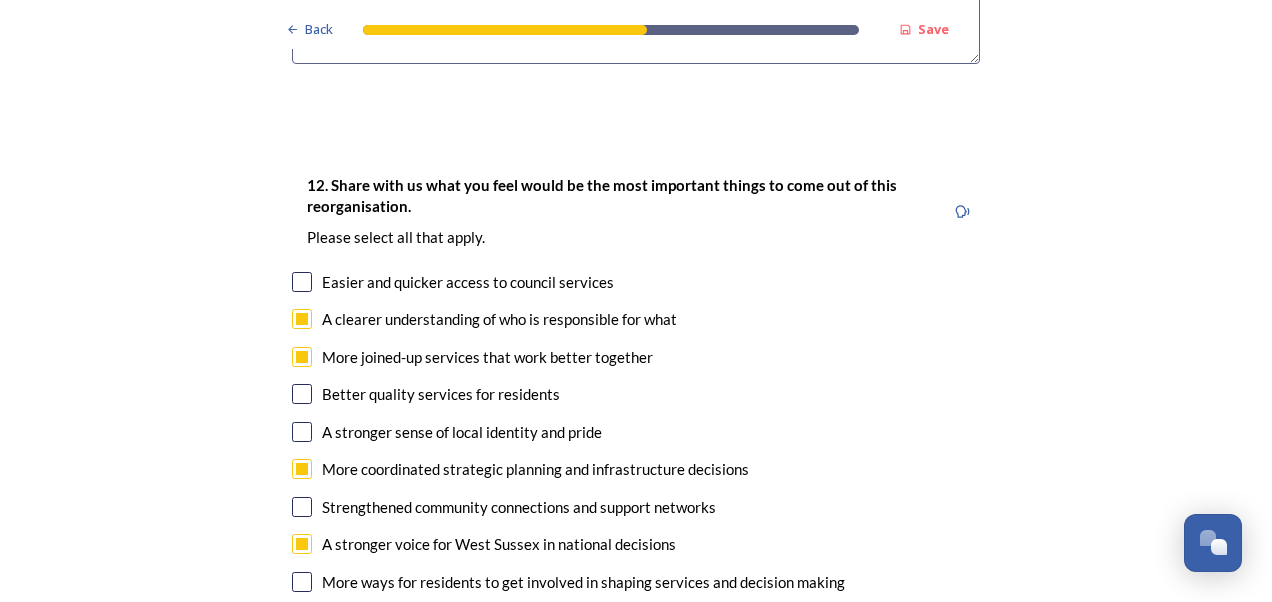 scroll, scrollTop: 3400, scrollLeft: 0, axis: vertical 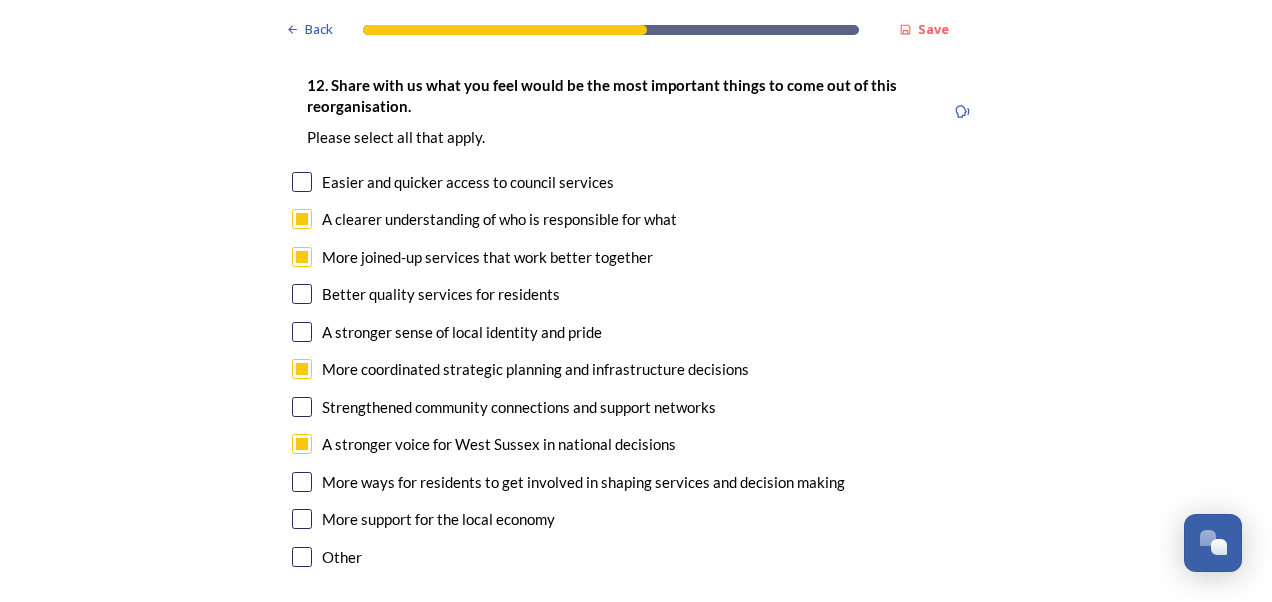 click at bounding box center [302, 519] 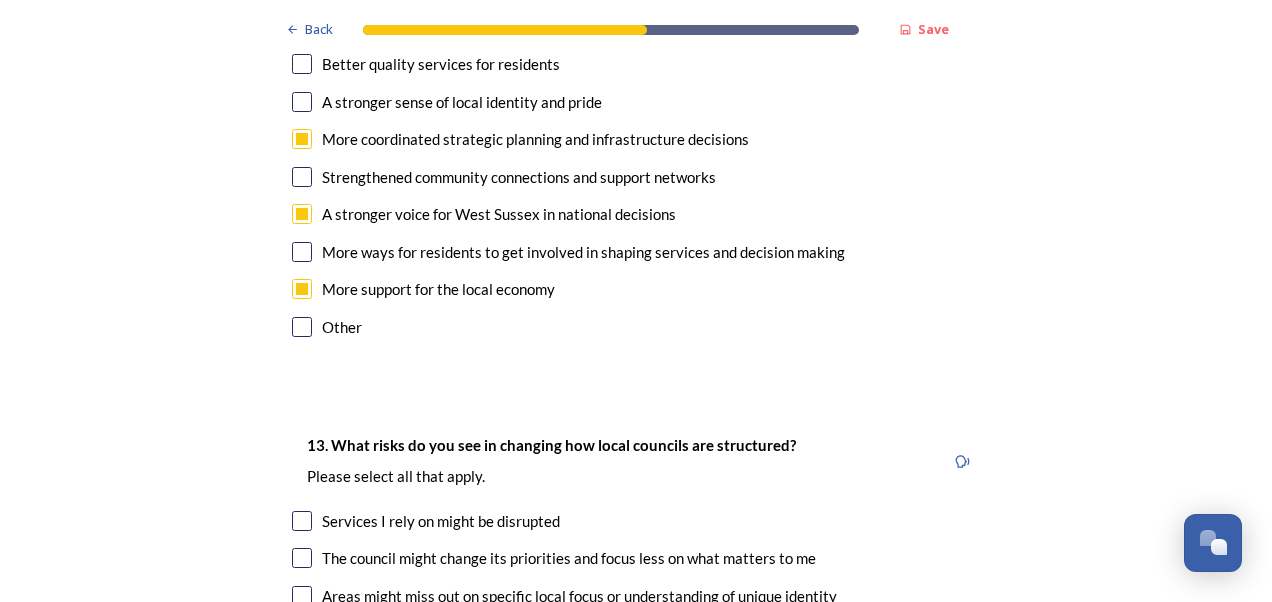 scroll, scrollTop: 3700, scrollLeft: 0, axis: vertical 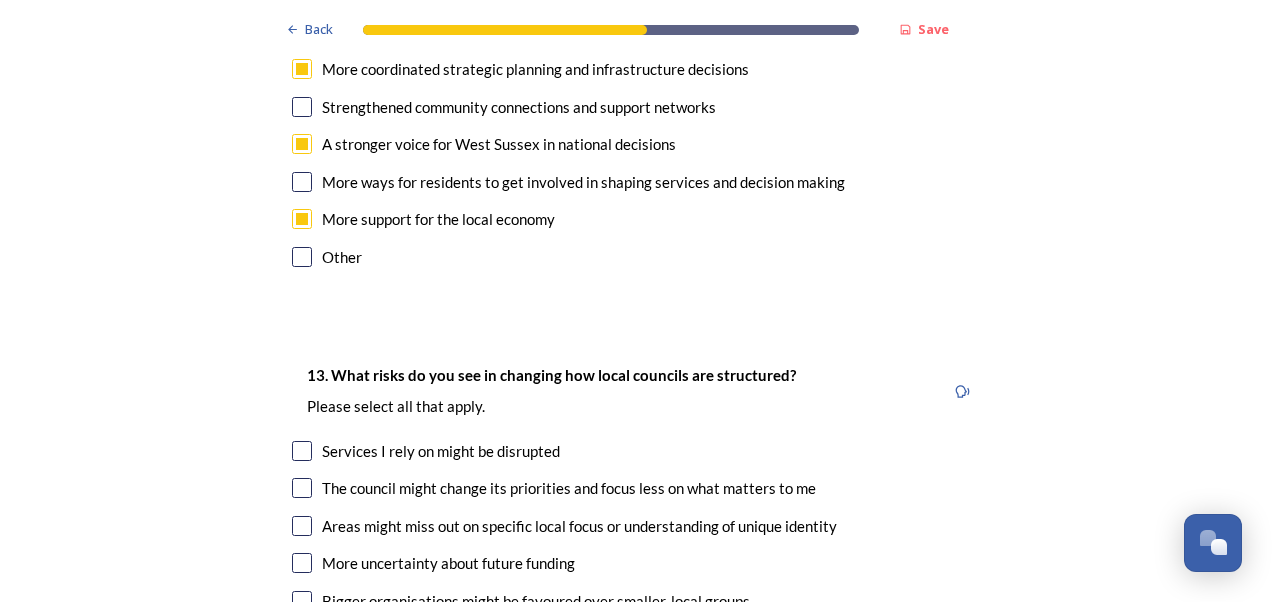 click at bounding box center [302, 488] 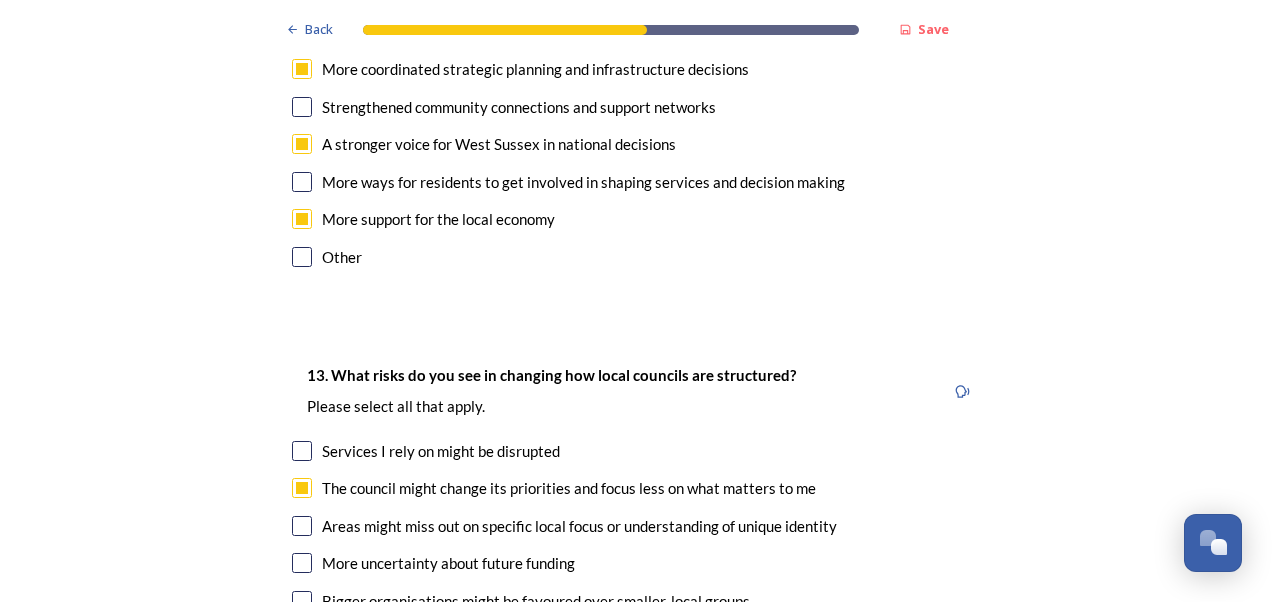 click at bounding box center [302, 526] 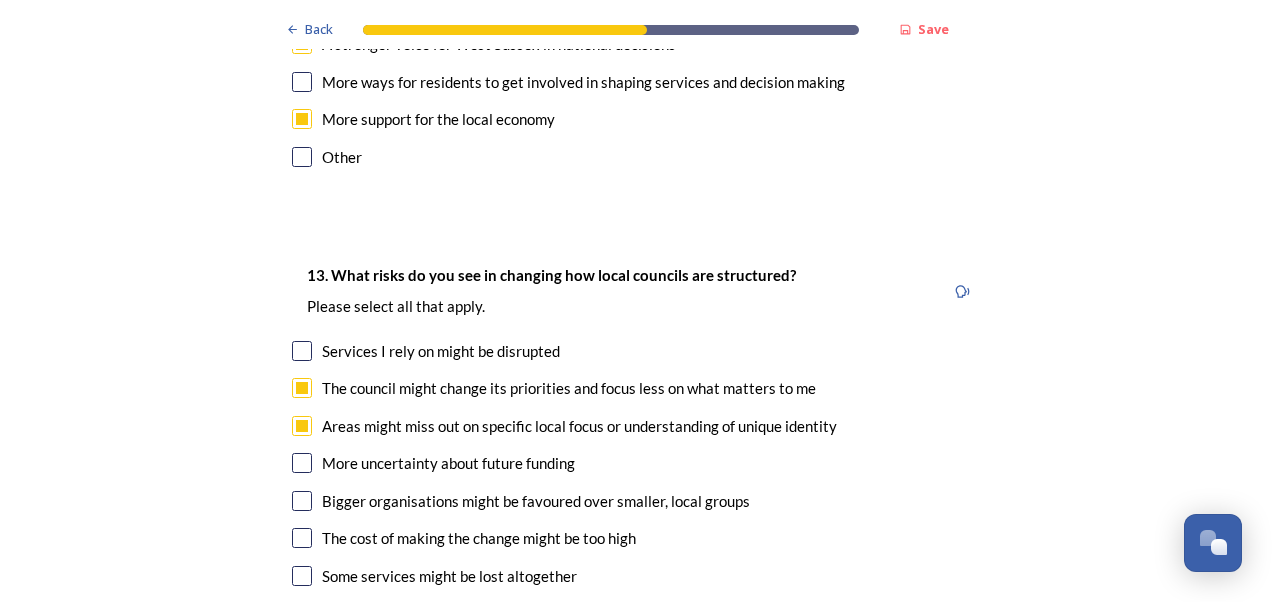 scroll, scrollTop: 3900, scrollLeft: 0, axis: vertical 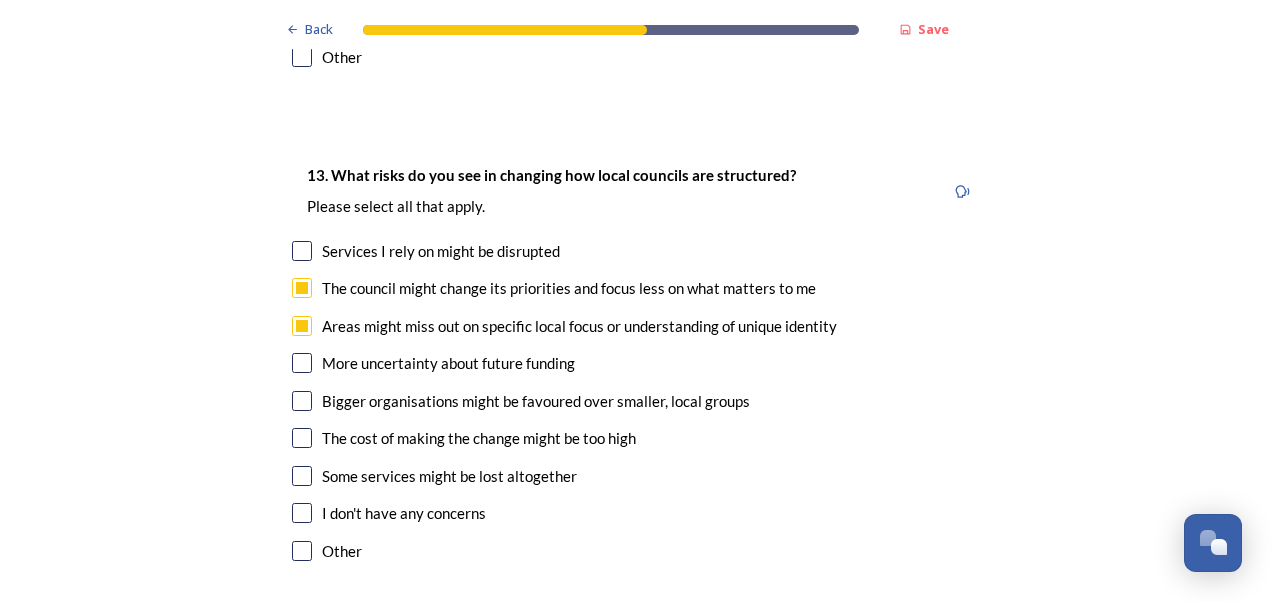 click at bounding box center [302, 476] 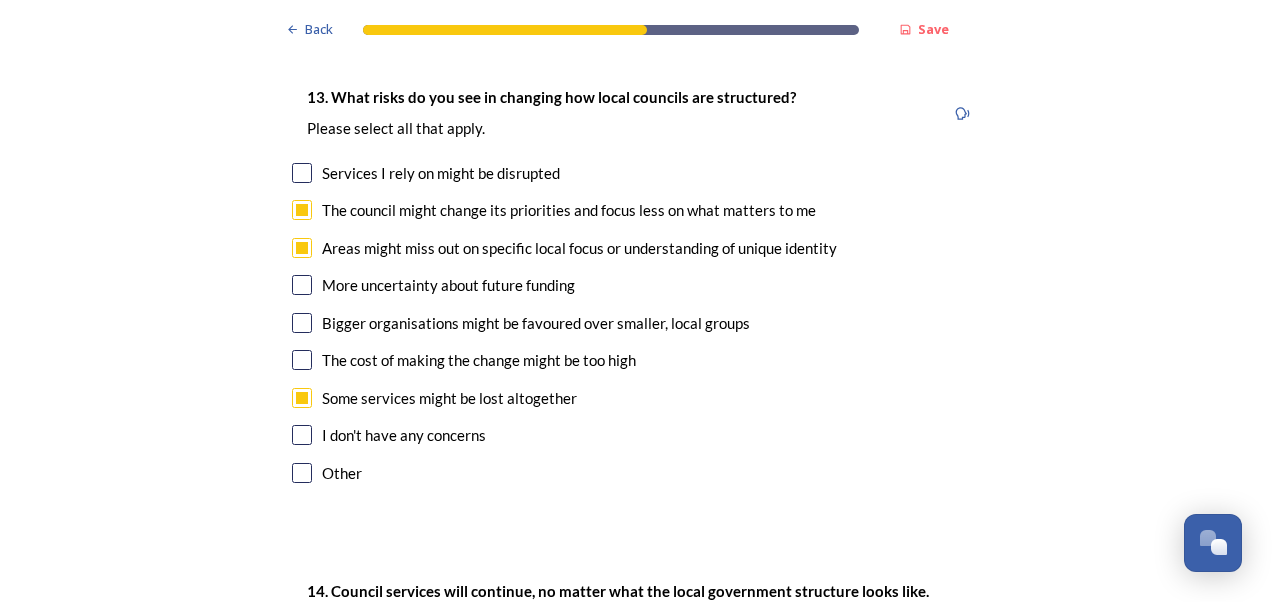 scroll, scrollTop: 4200, scrollLeft: 0, axis: vertical 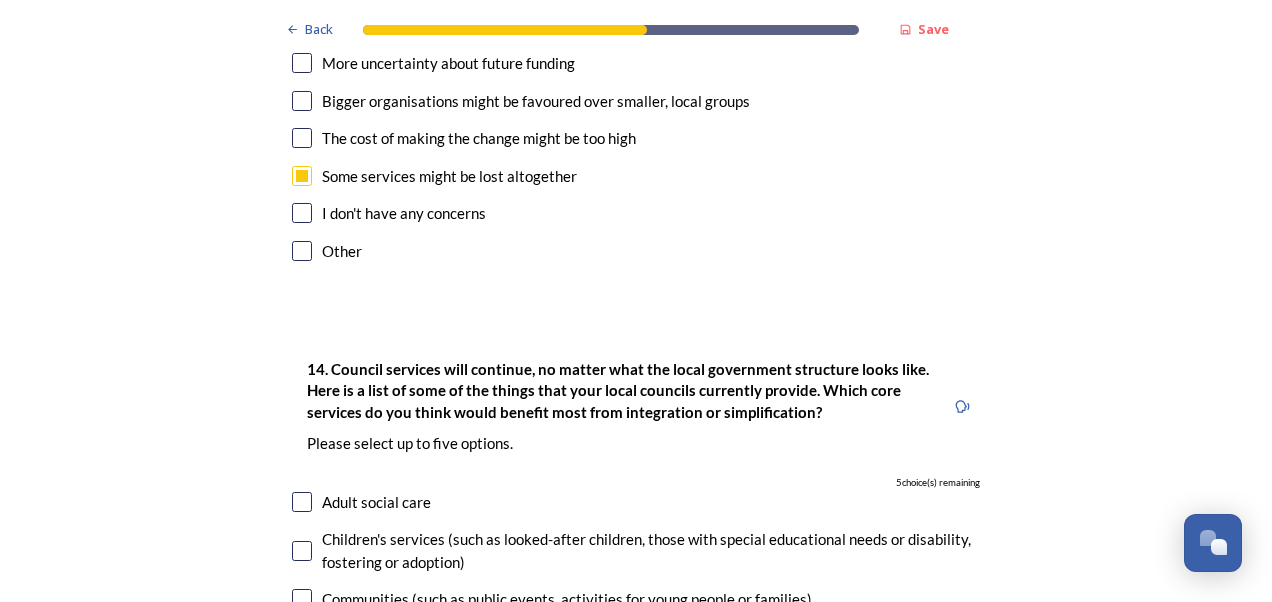 click at bounding box center [302, 502] 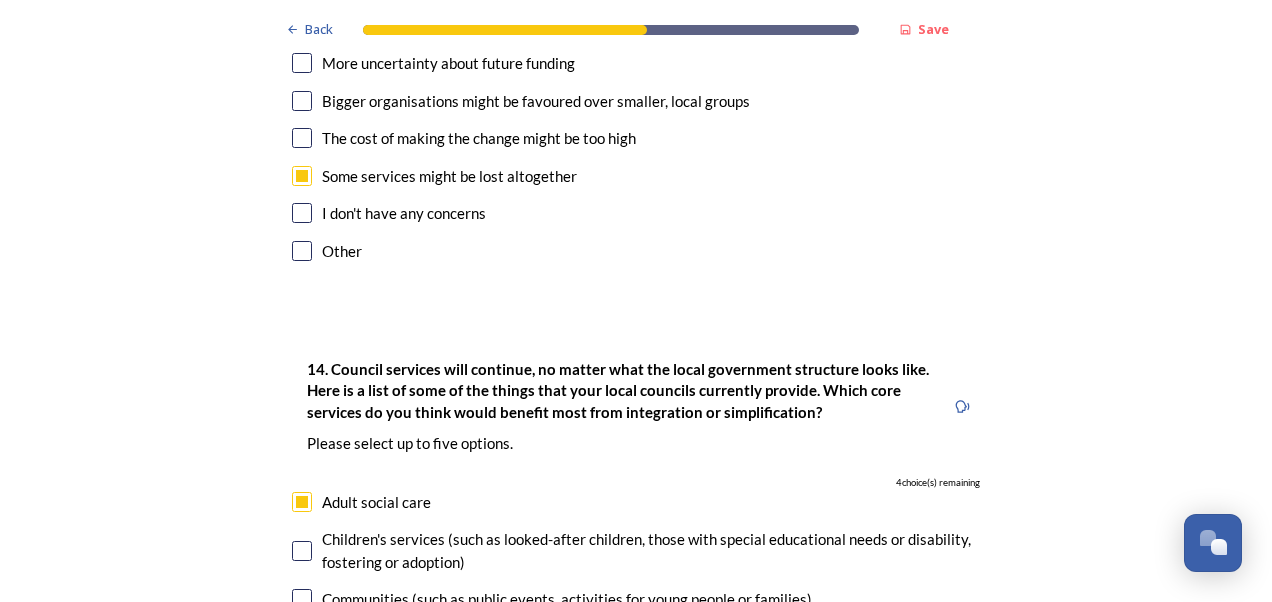 click at bounding box center (302, 551) 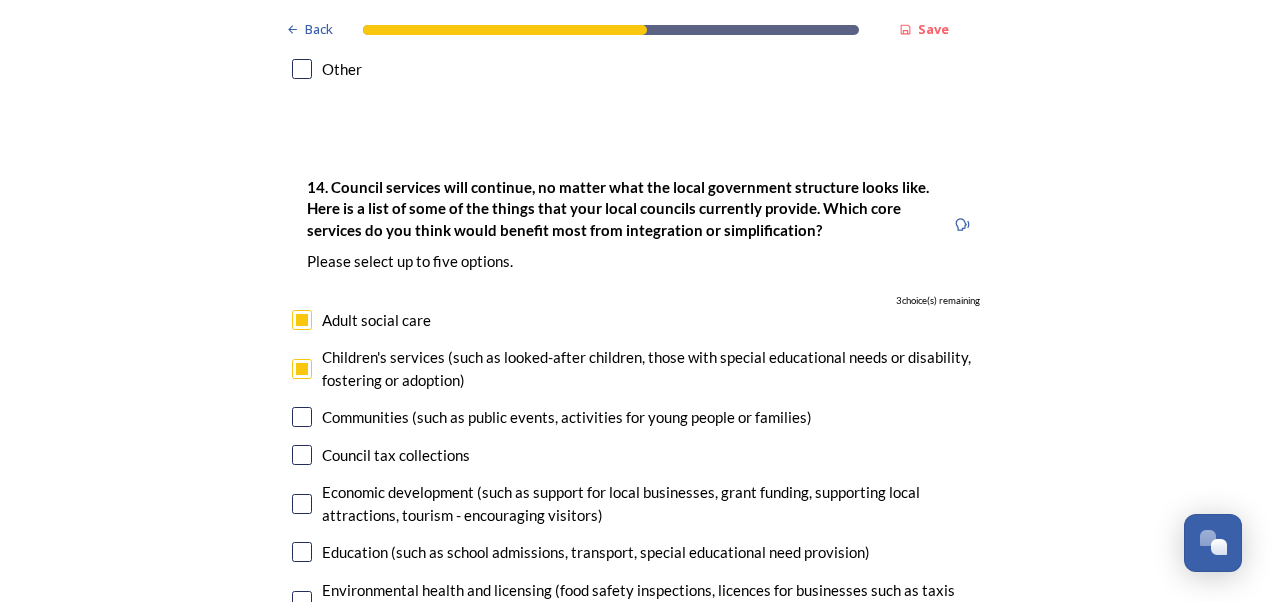 scroll, scrollTop: 4400, scrollLeft: 0, axis: vertical 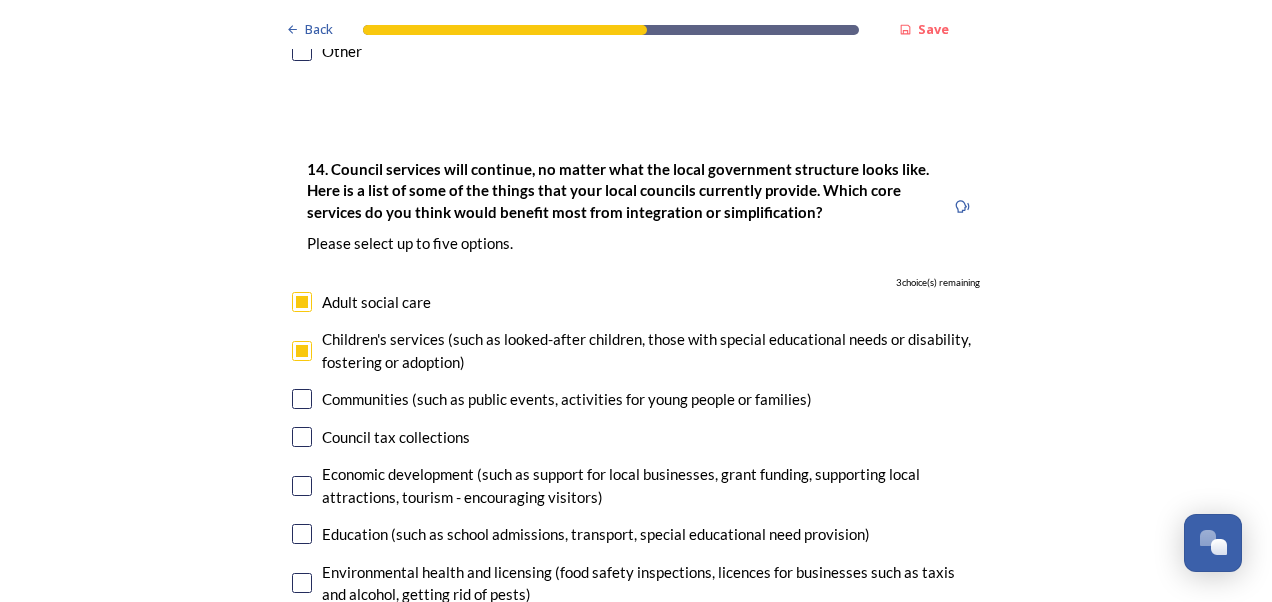 click at bounding box center [302, 534] 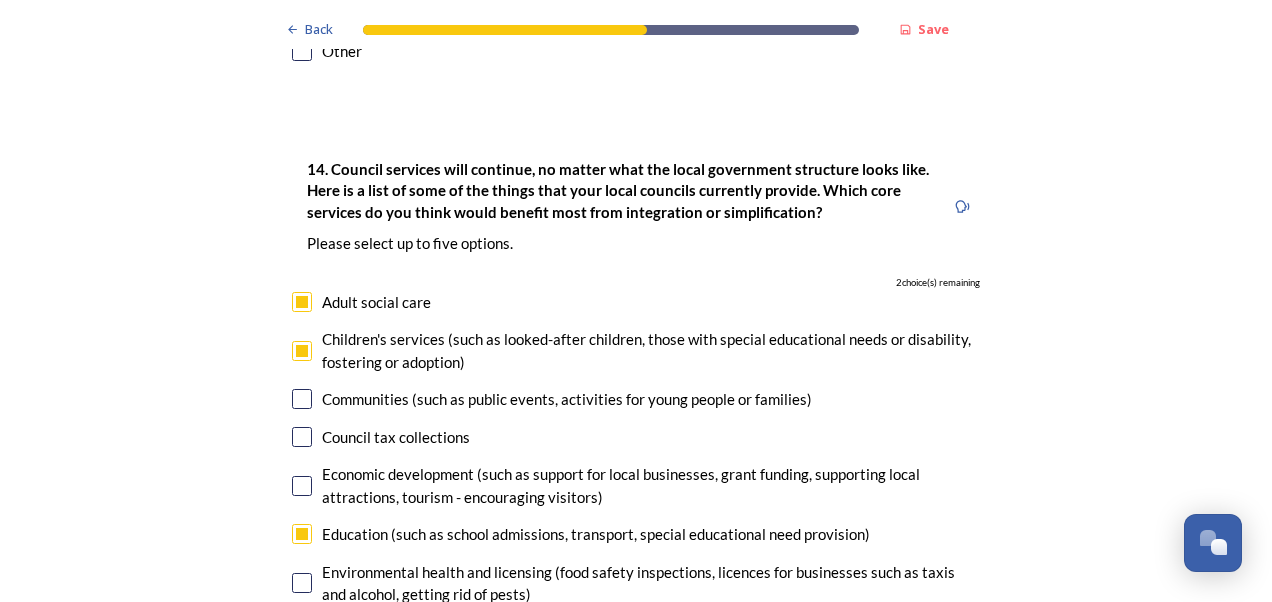 scroll, scrollTop: 4500, scrollLeft: 0, axis: vertical 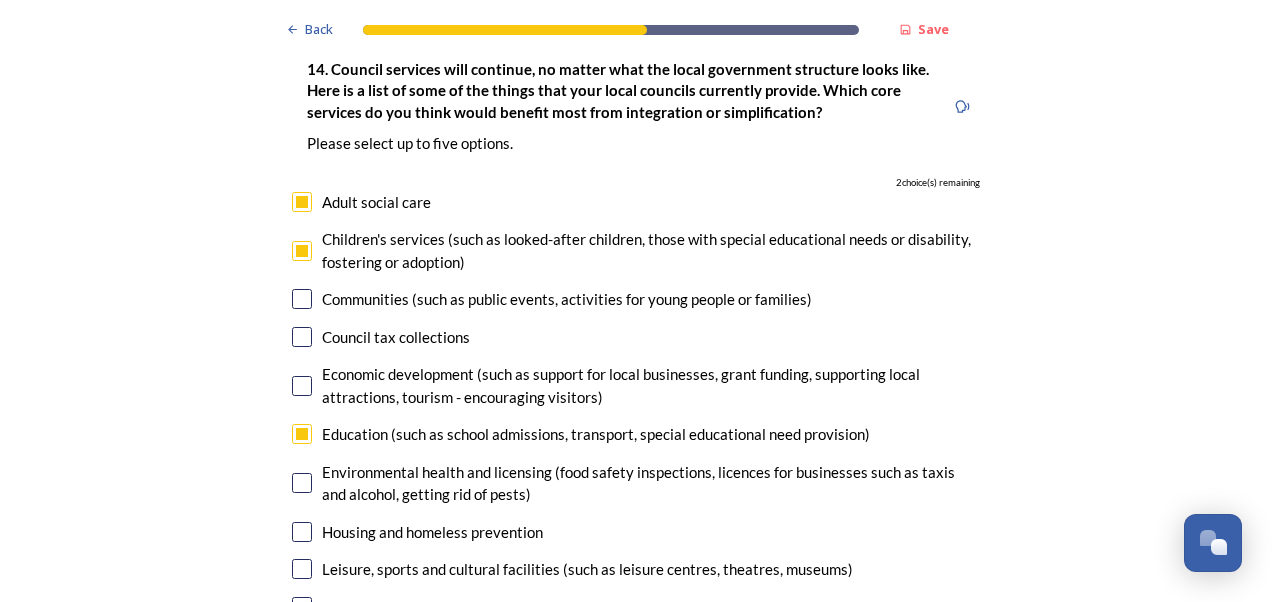 click at bounding box center (302, 532) 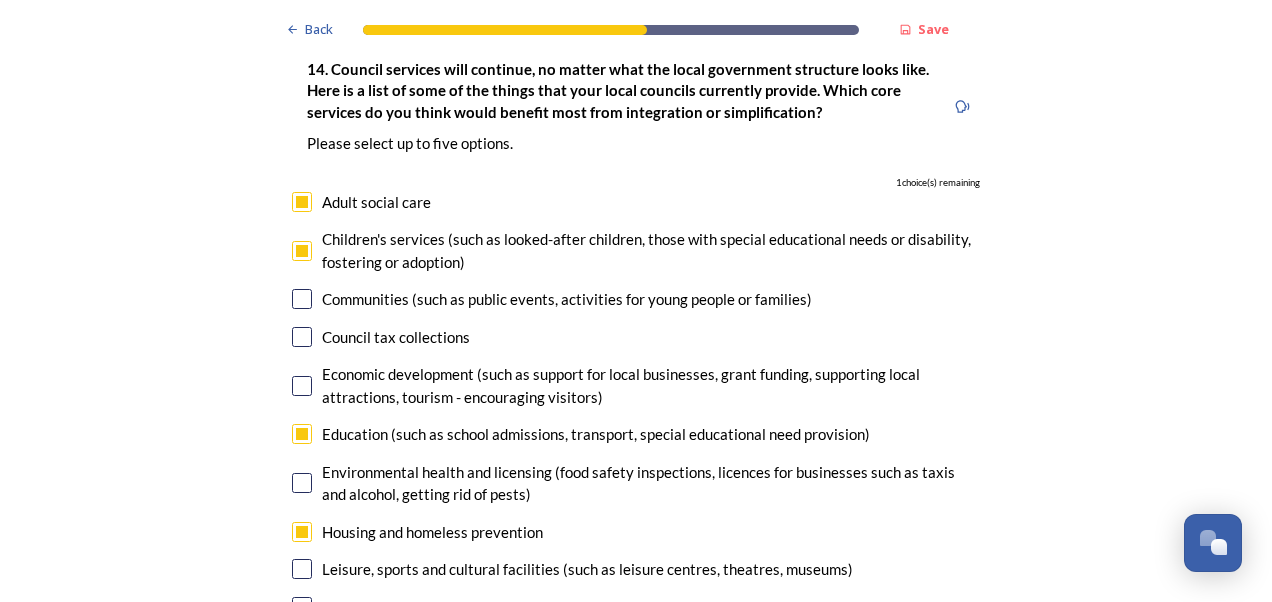 scroll, scrollTop: 4600, scrollLeft: 0, axis: vertical 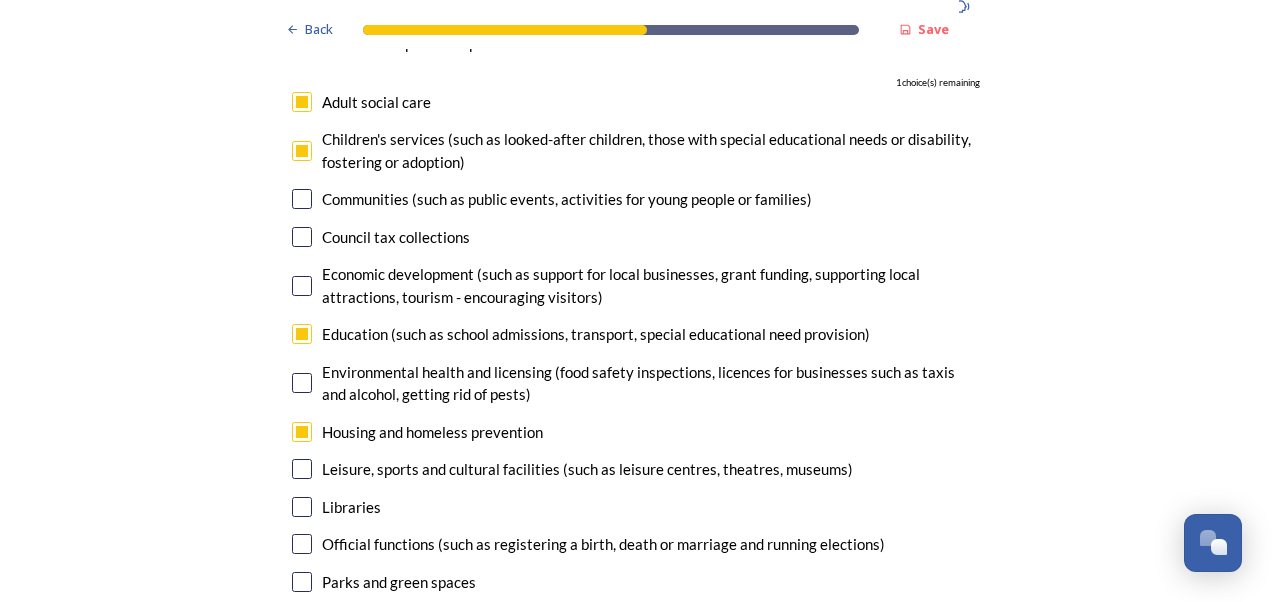 click at bounding box center [302, 544] 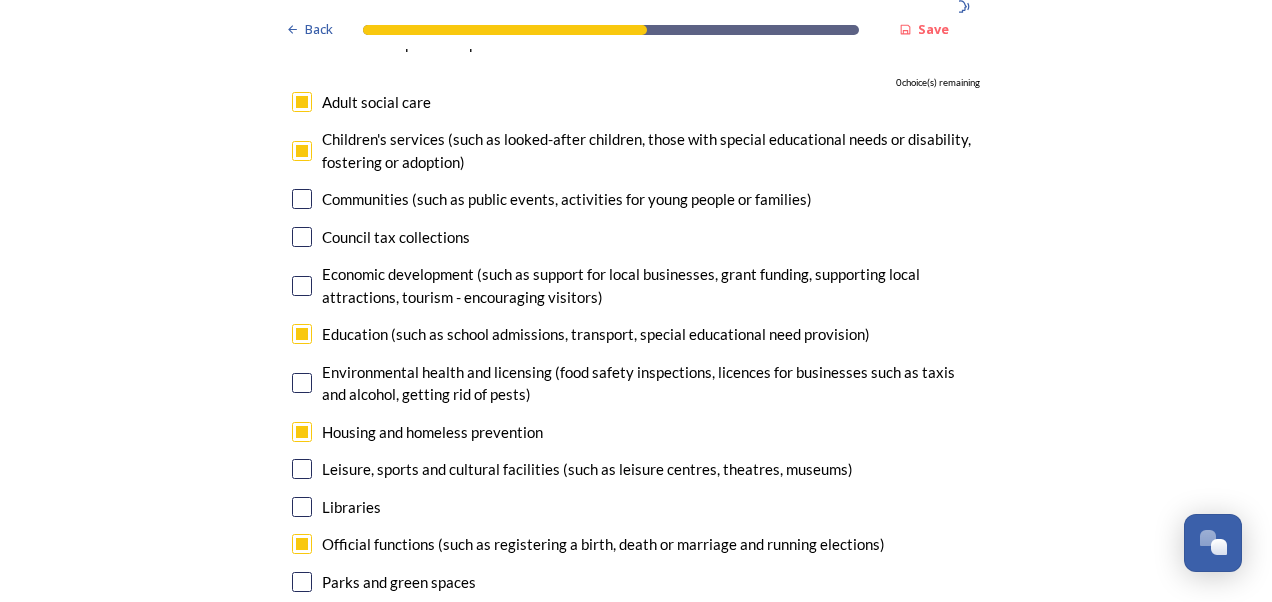scroll, scrollTop: 4700, scrollLeft: 0, axis: vertical 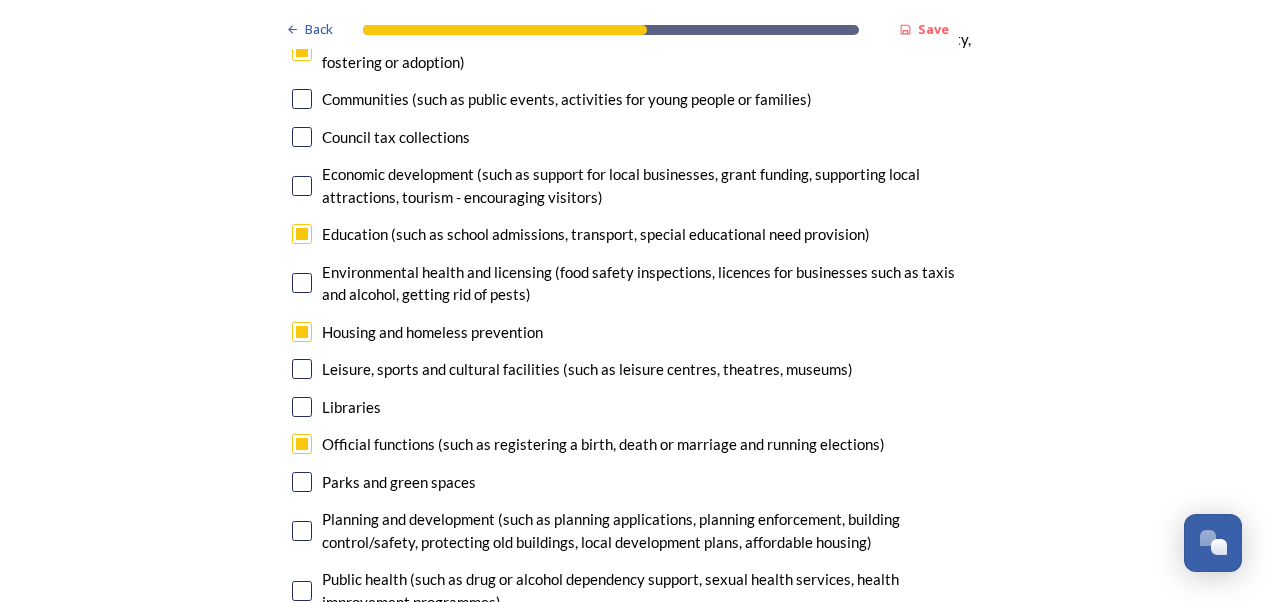 click at bounding box center (302, 531) 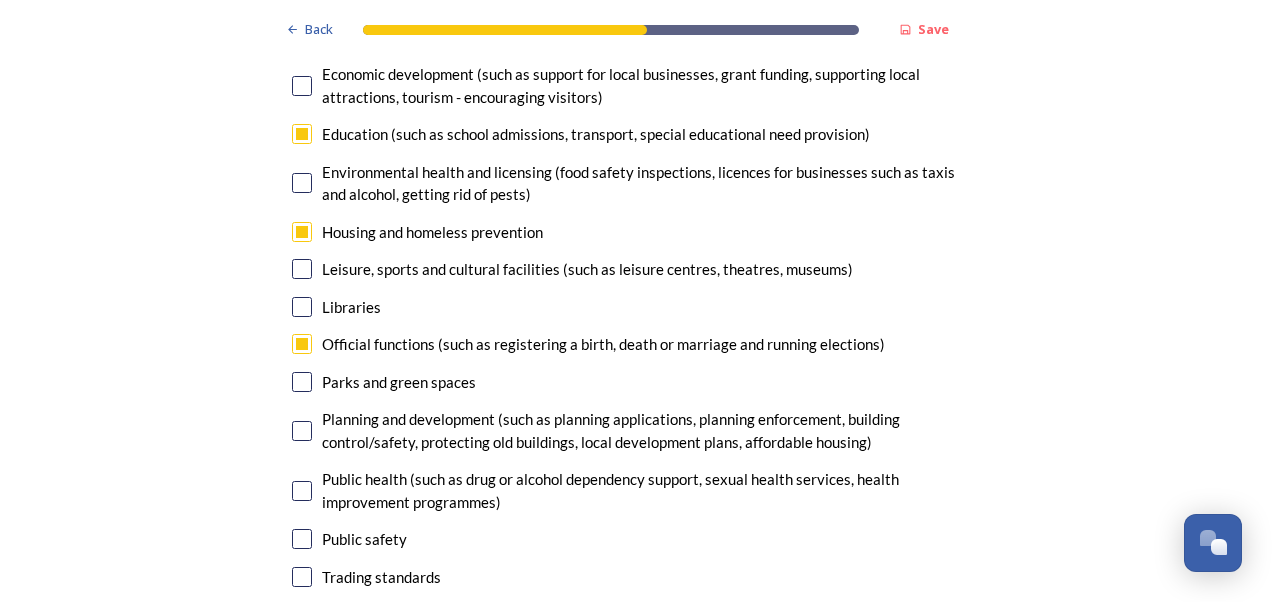 click at bounding box center (302, 491) 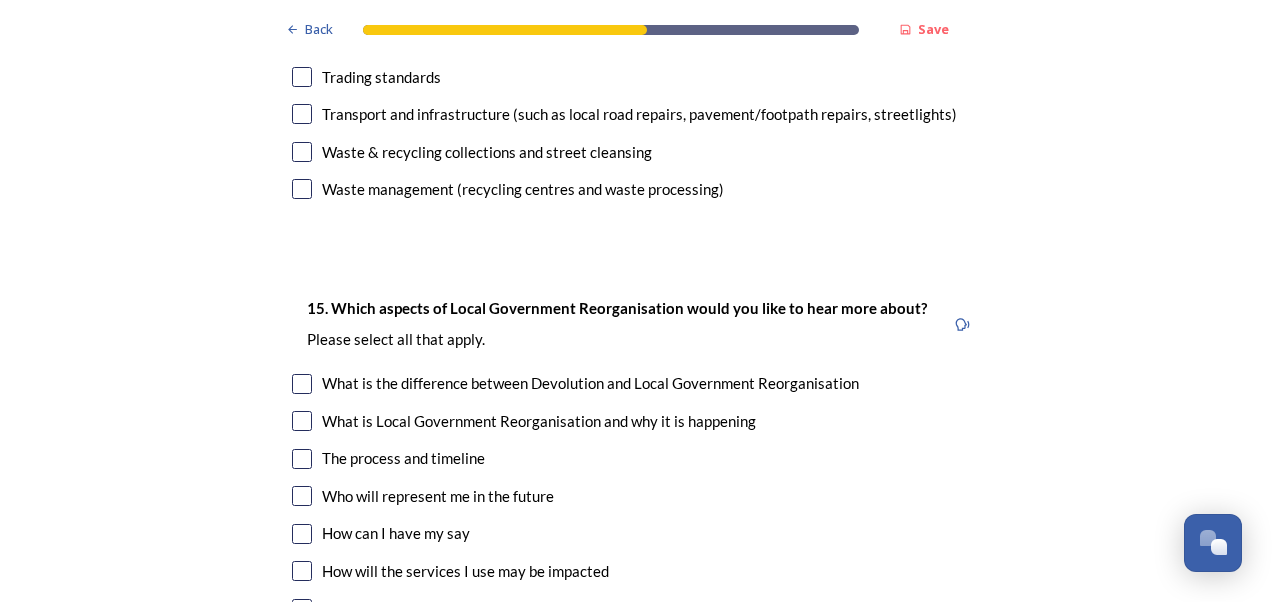 scroll, scrollTop: 5300, scrollLeft: 0, axis: vertical 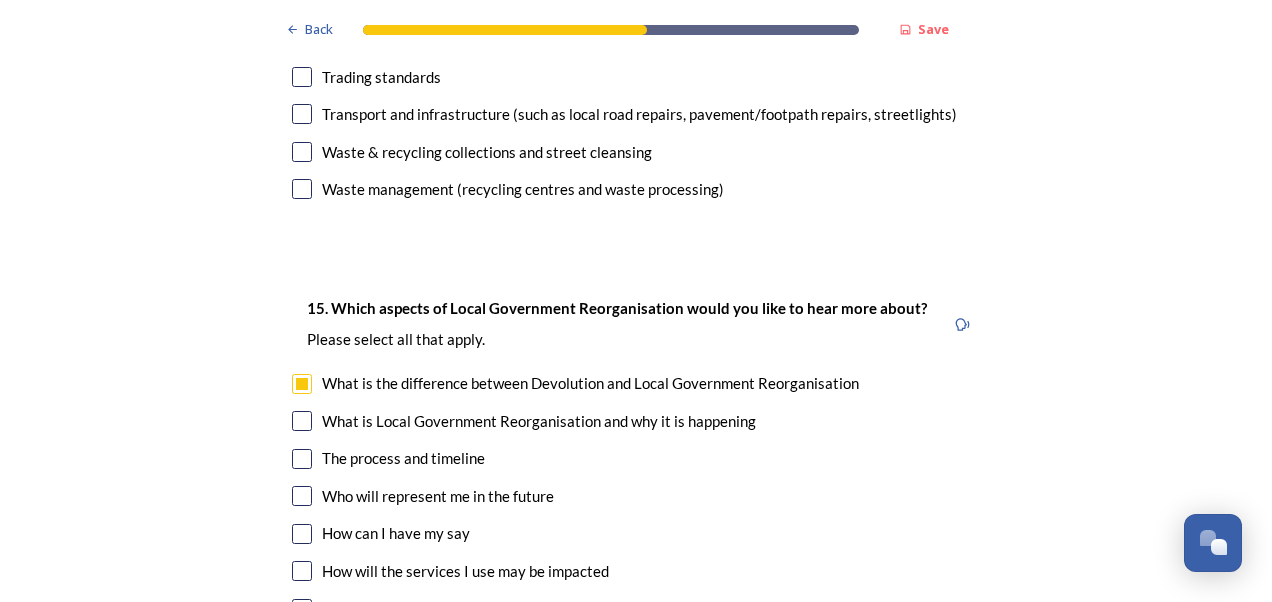 click at bounding box center [302, 459] 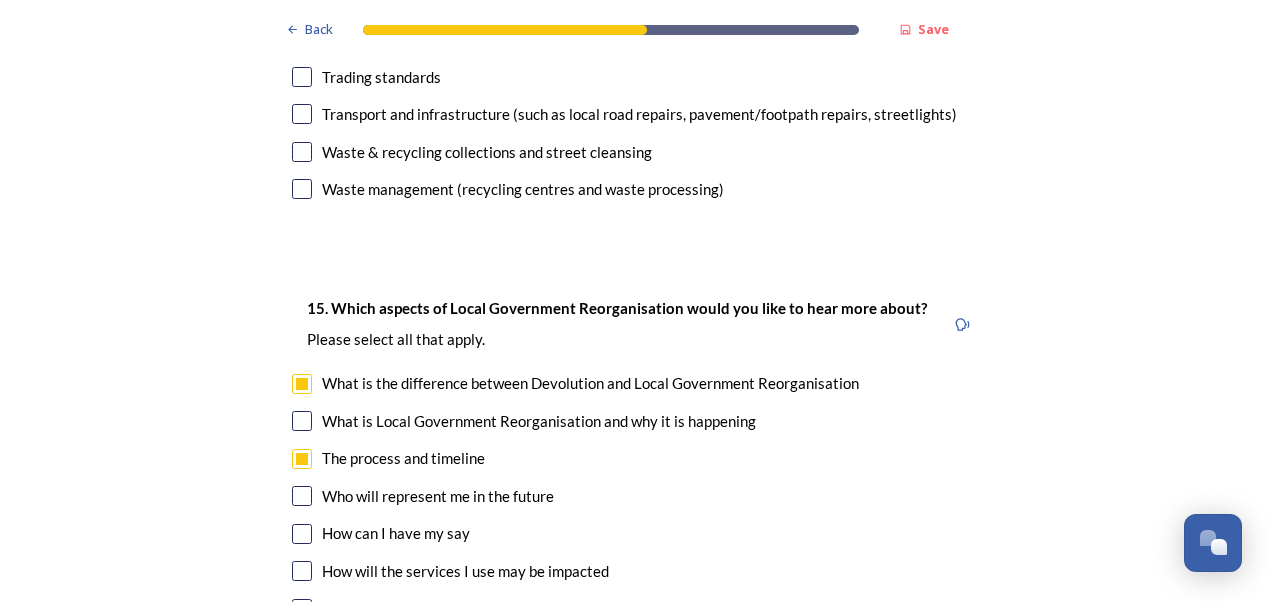 click at bounding box center [302, 496] 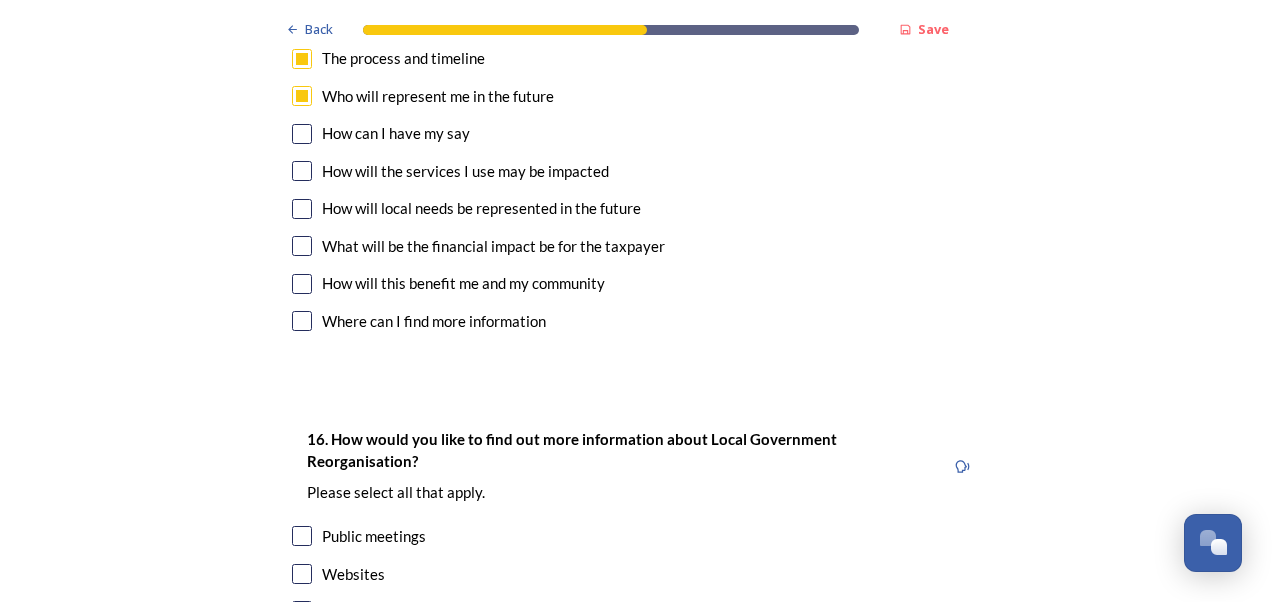 scroll, scrollTop: 5800, scrollLeft: 0, axis: vertical 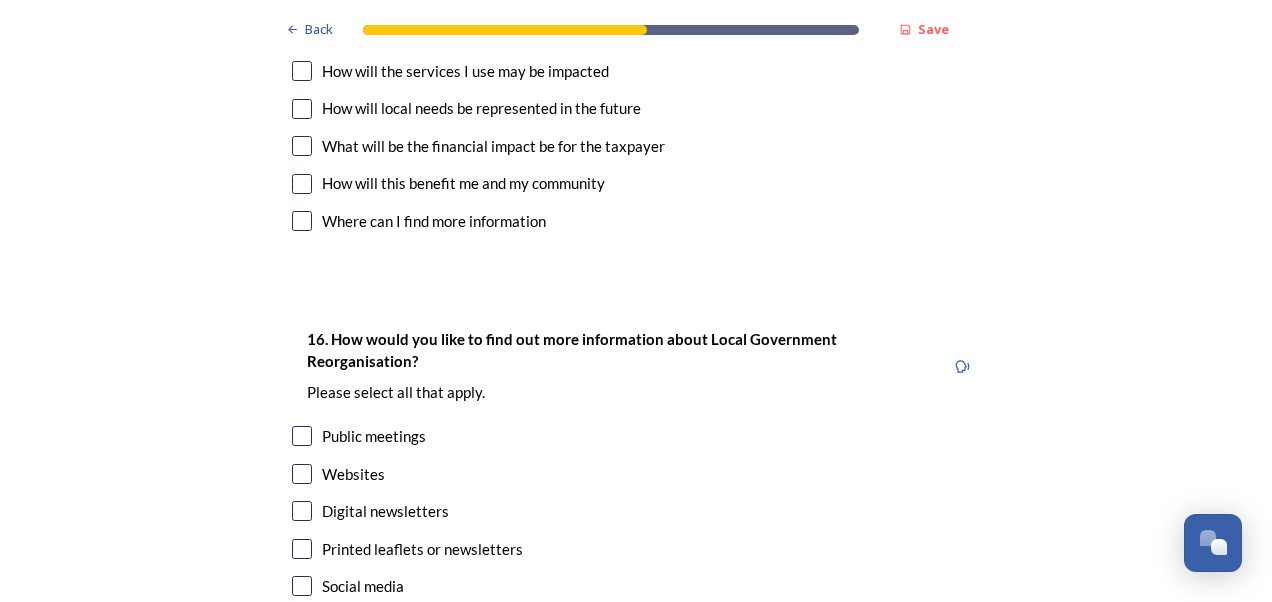 click at bounding box center [302, 474] 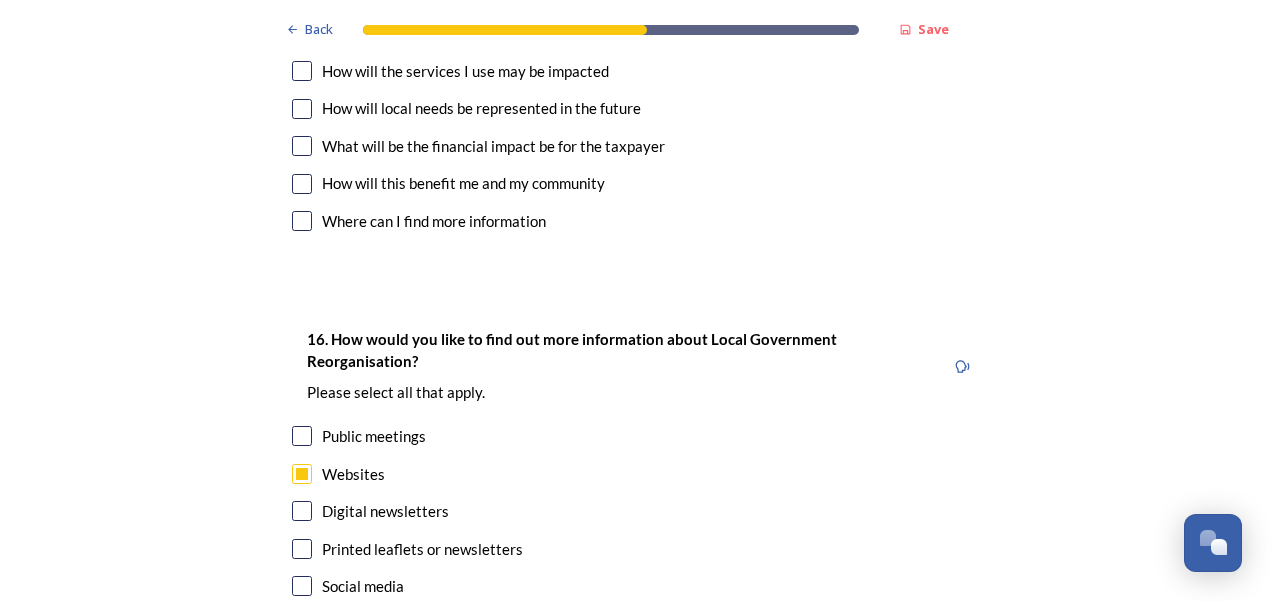 click at bounding box center [302, 511] 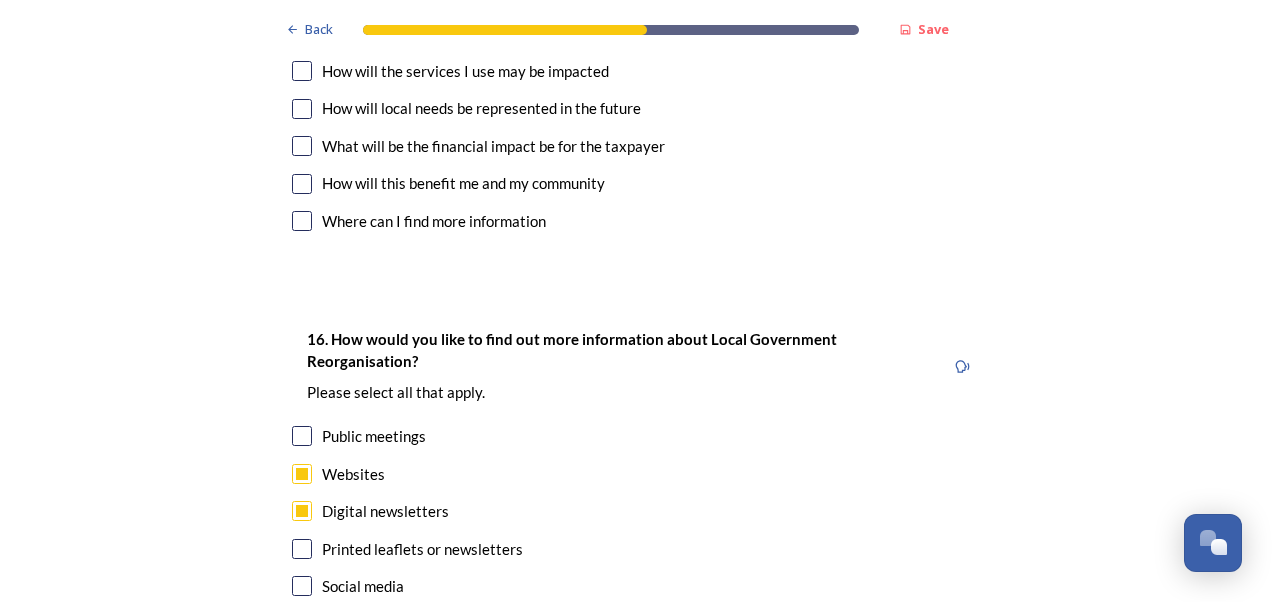 click at bounding box center [302, 586] 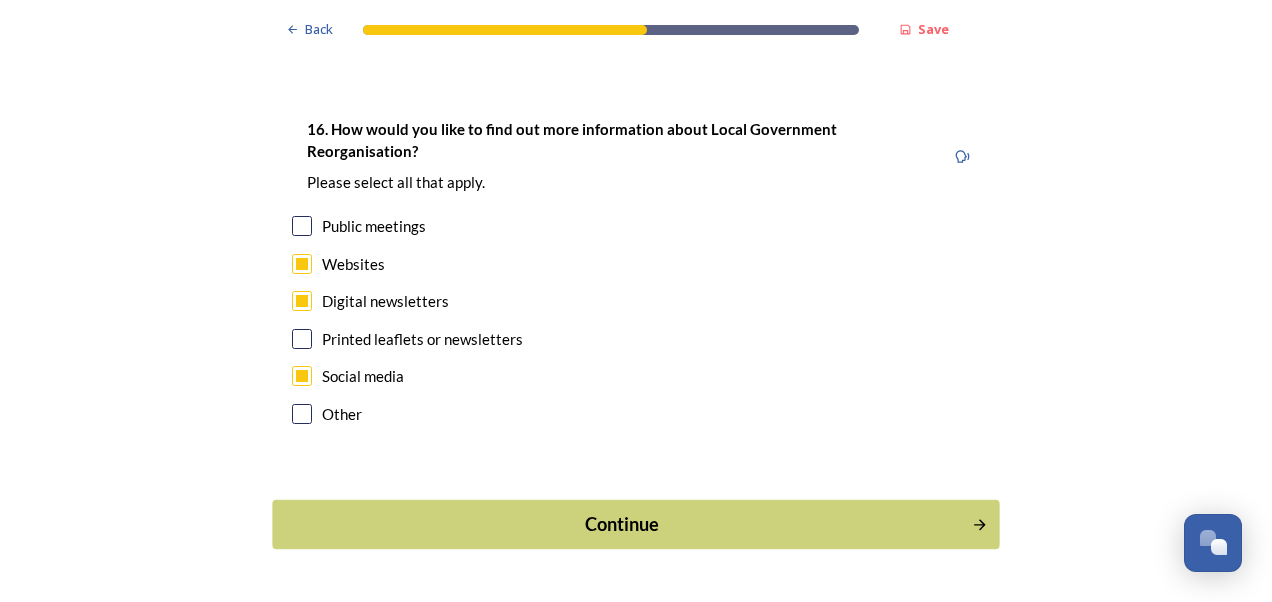scroll, scrollTop: 6013, scrollLeft: 0, axis: vertical 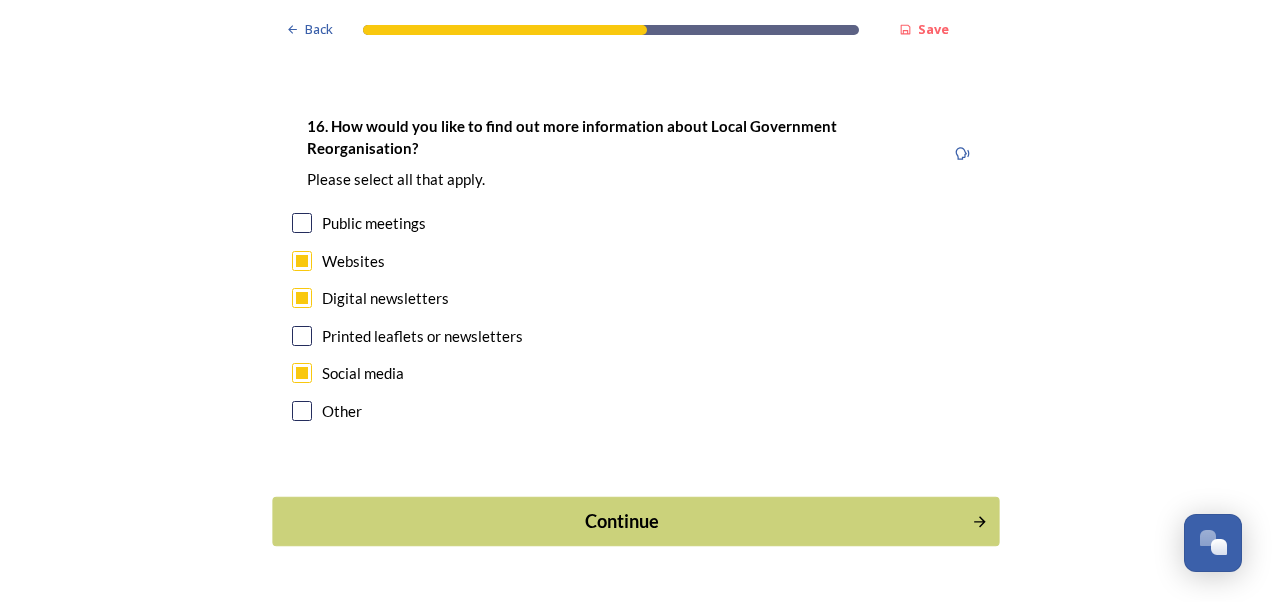 click on "Continue" at bounding box center [622, 521] 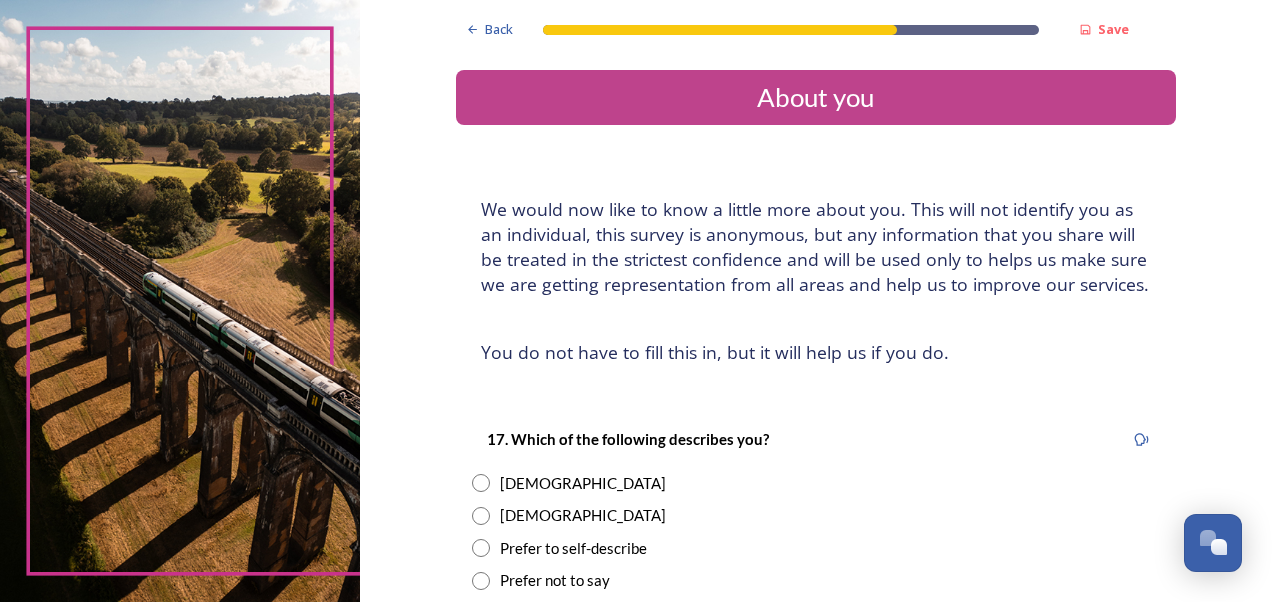 click at bounding box center (481, 483) 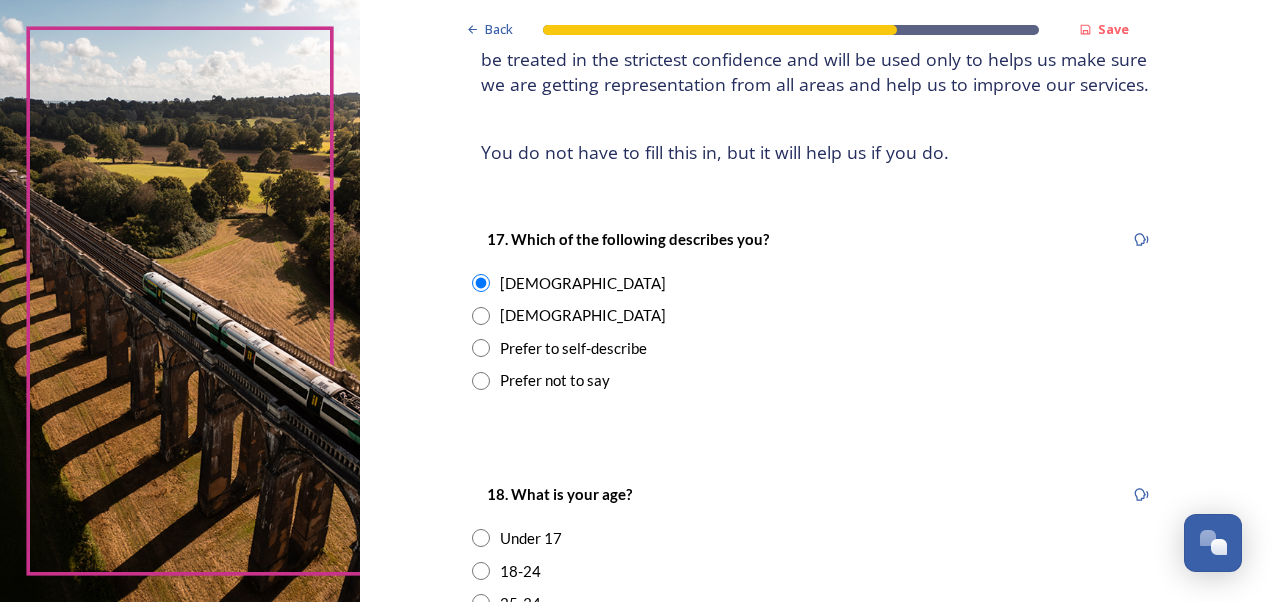 scroll, scrollTop: 300, scrollLeft: 0, axis: vertical 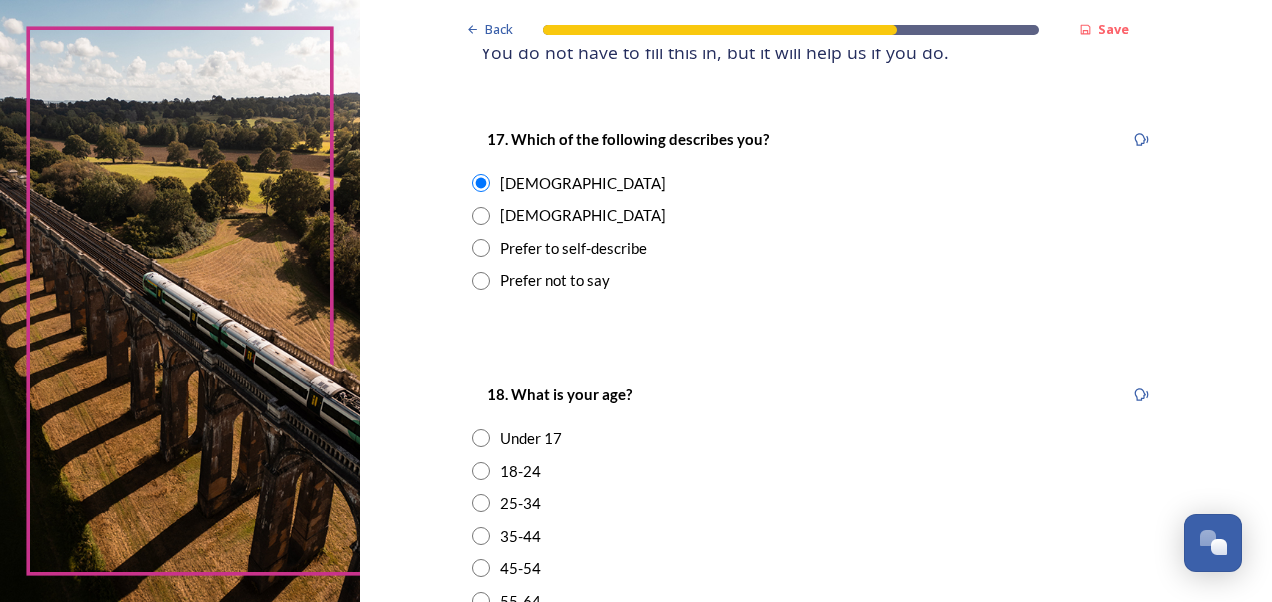 click at bounding box center (481, 536) 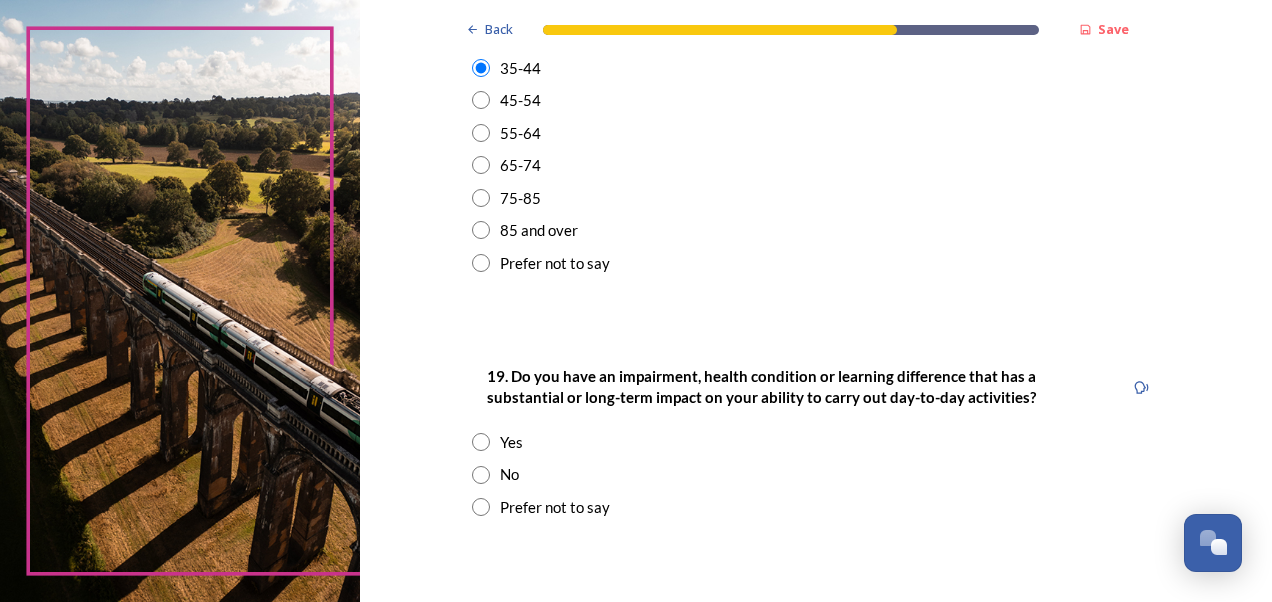 scroll, scrollTop: 800, scrollLeft: 0, axis: vertical 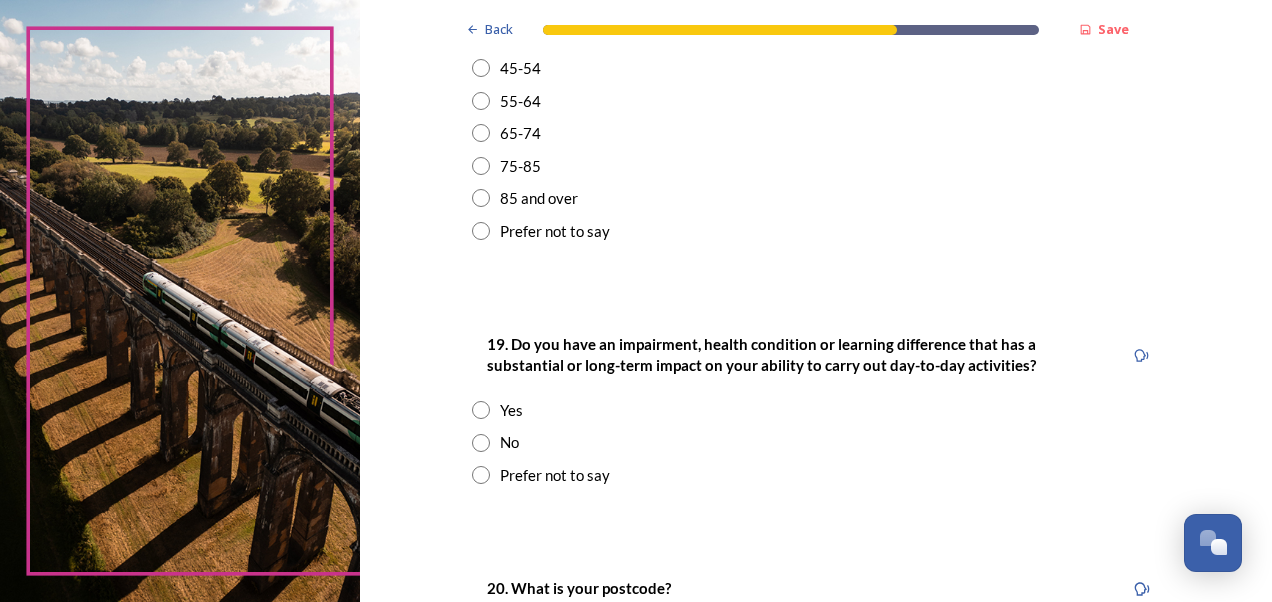 click on "No" at bounding box center (816, 442) 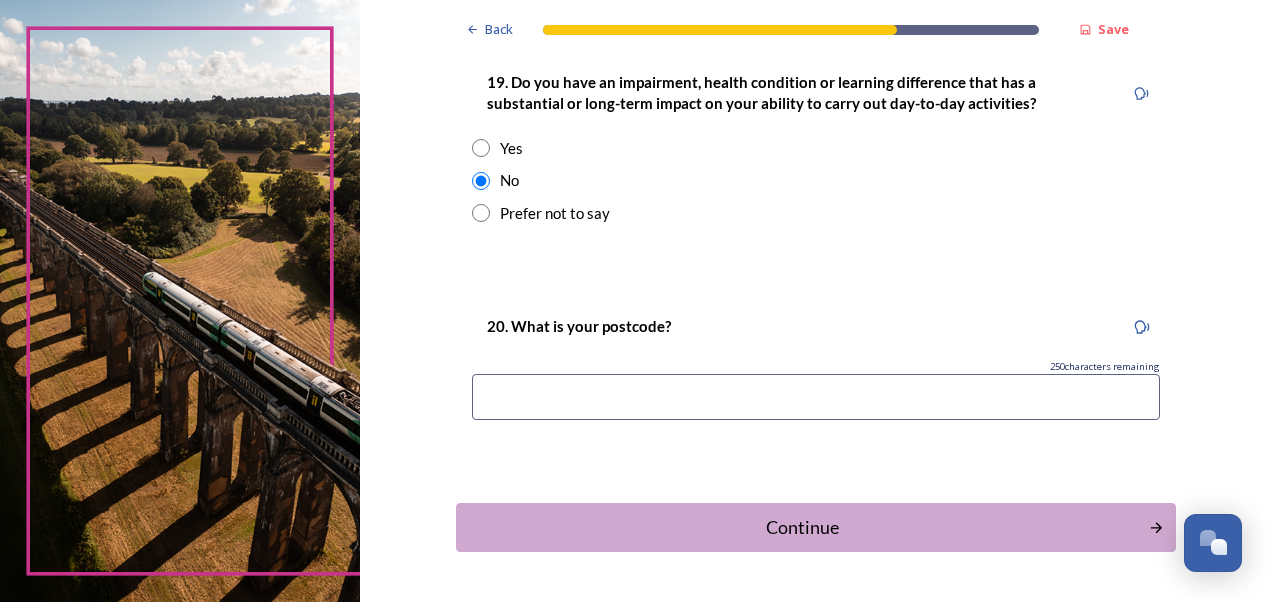 scroll, scrollTop: 1100, scrollLeft: 0, axis: vertical 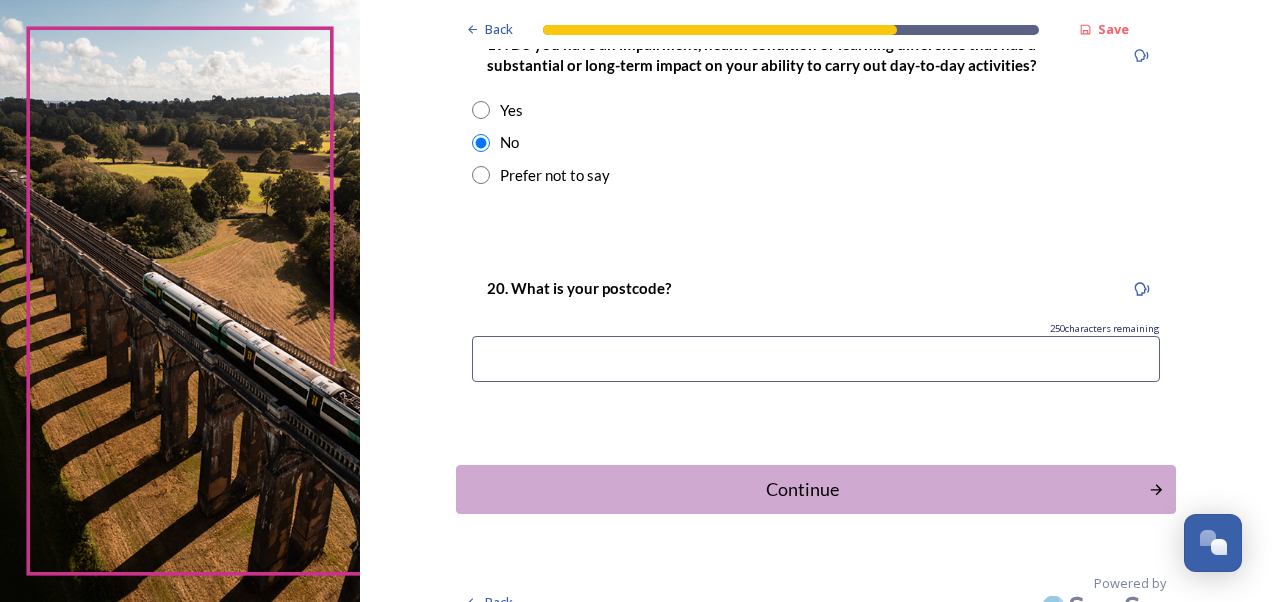 drag, startPoint x: 517, startPoint y: 364, endPoint x: 515, endPoint y: 353, distance: 11.18034 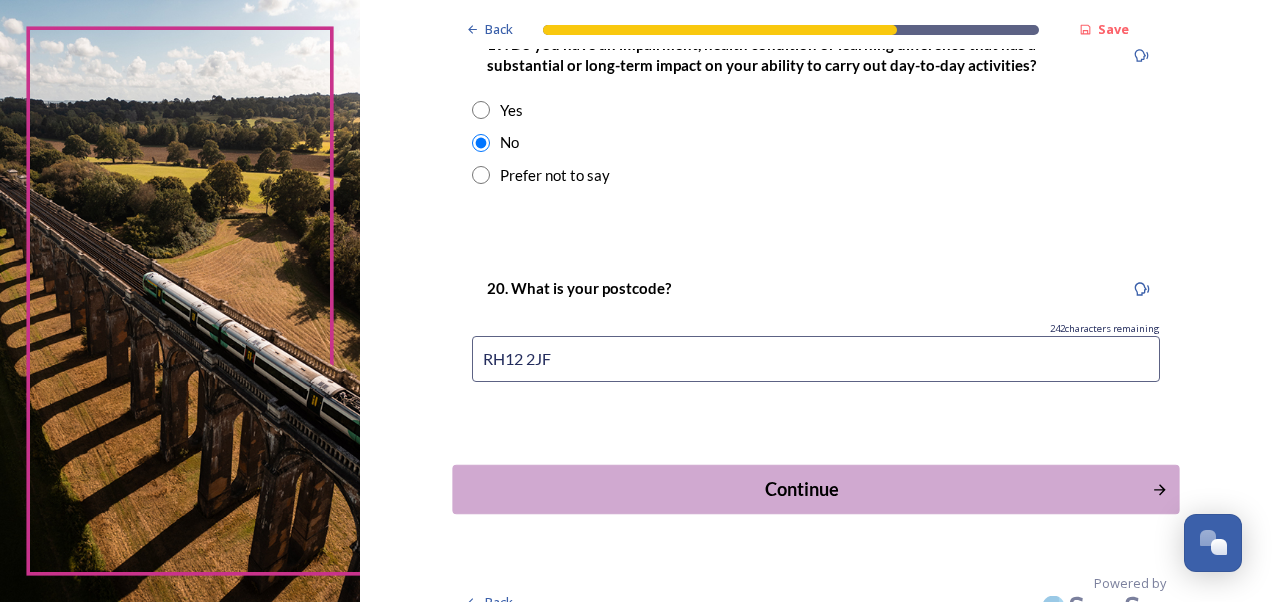 type on "RH12 2JF" 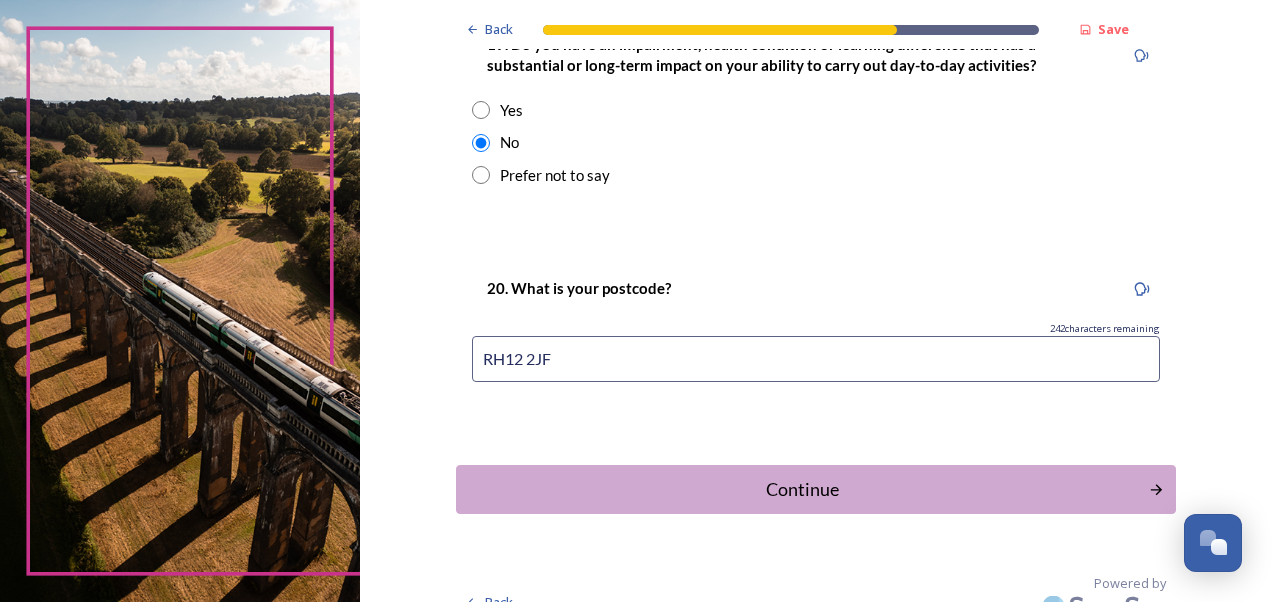 scroll, scrollTop: 0, scrollLeft: 0, axis: both 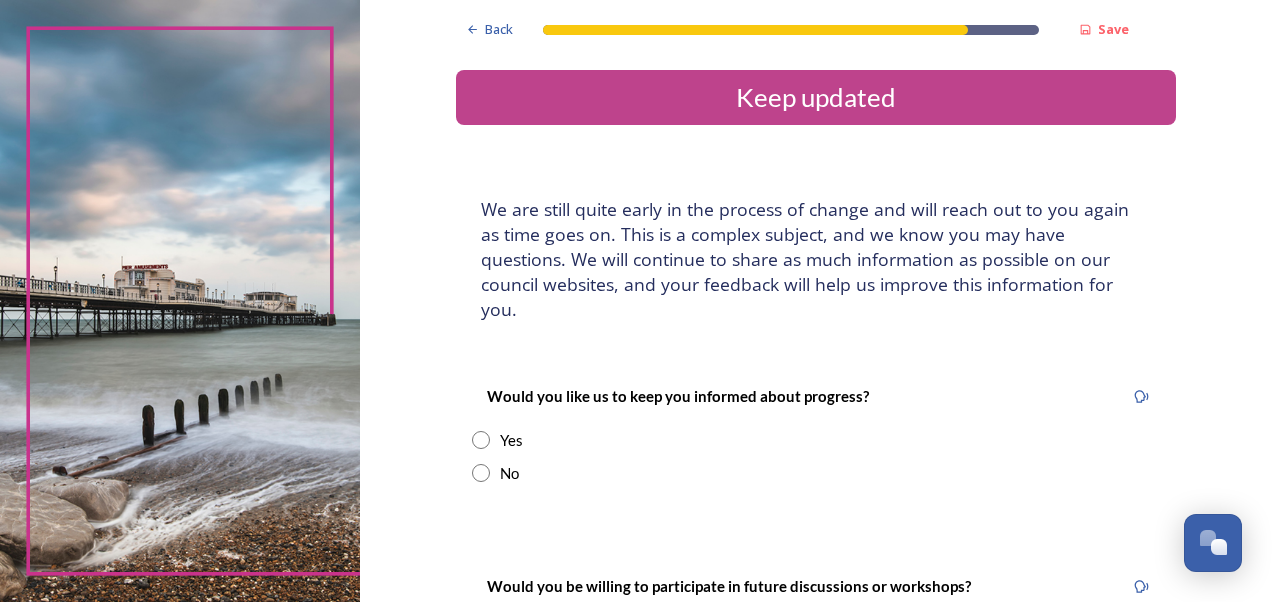 click on "Yes" at bounding box center (816, 440) 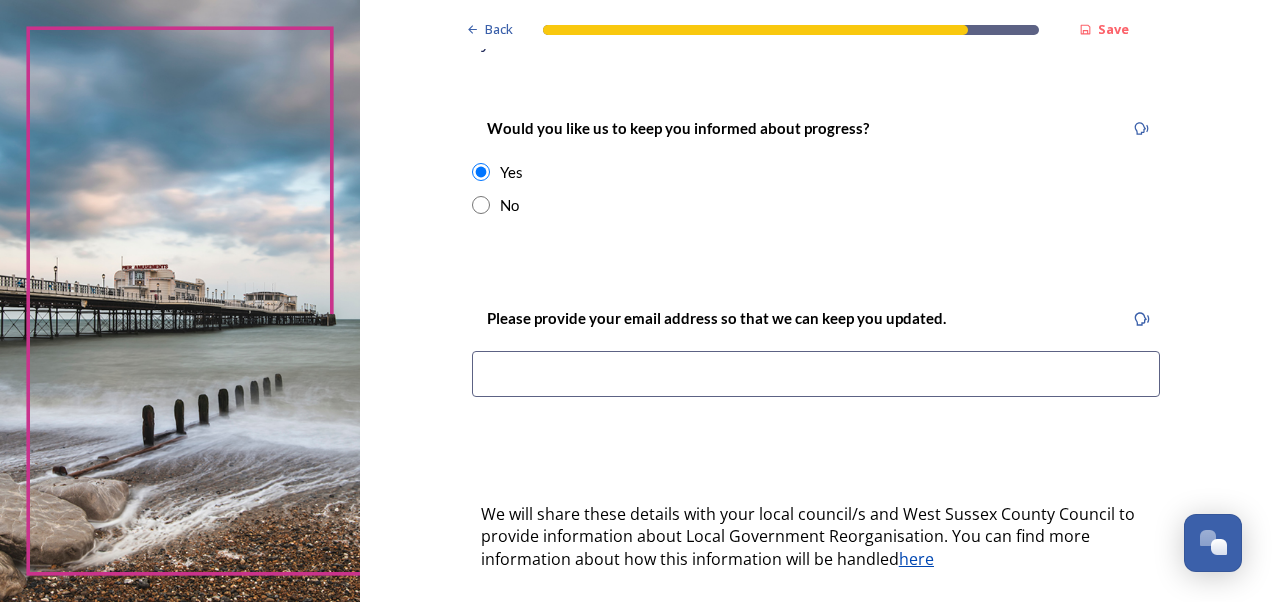 scroll, scrollTop: 300, scrollLeft: 0, axis: vertical 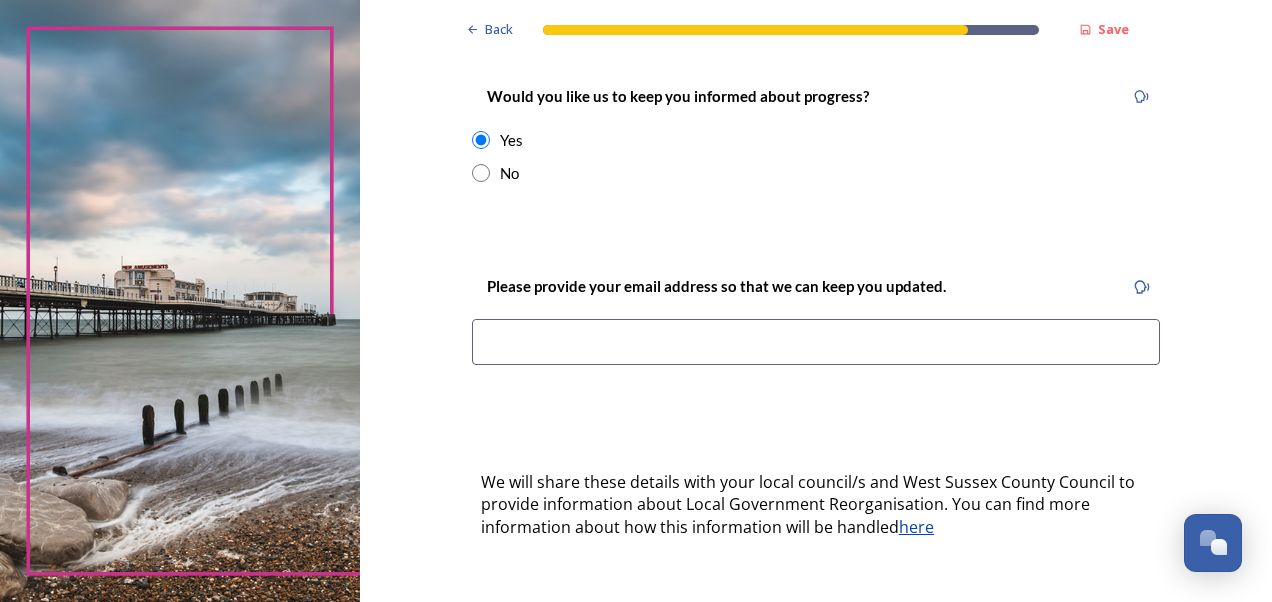 click at bounding box center (816, 342) 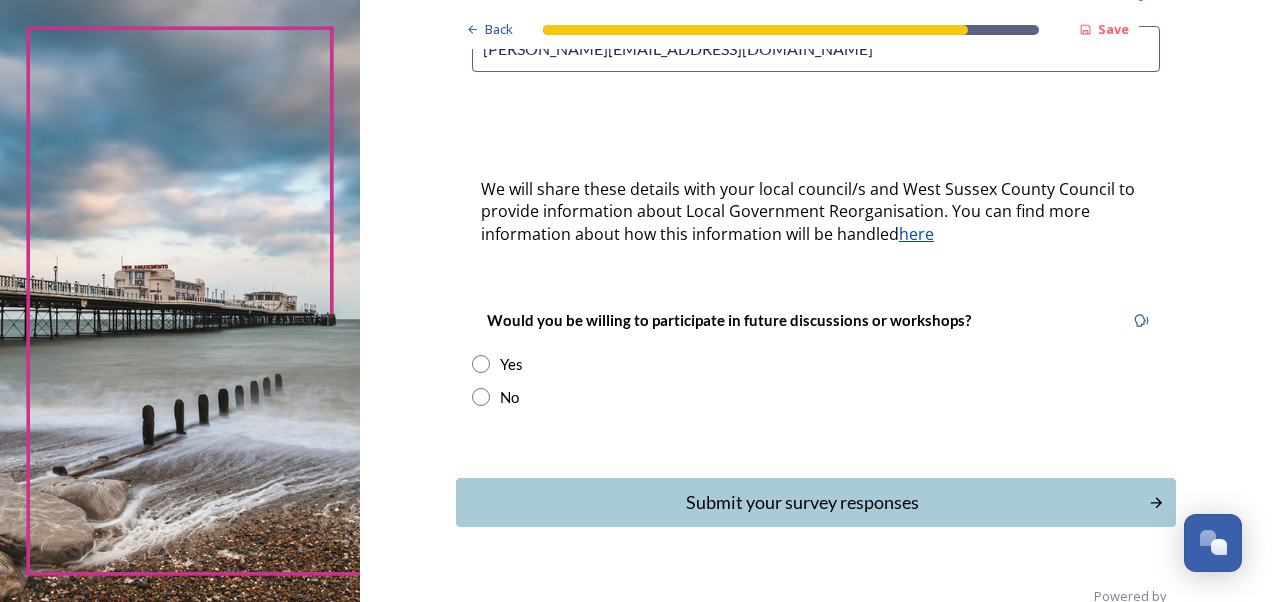 scroll, scrollTop: 600, scrollLeft: 0, axis: vertical 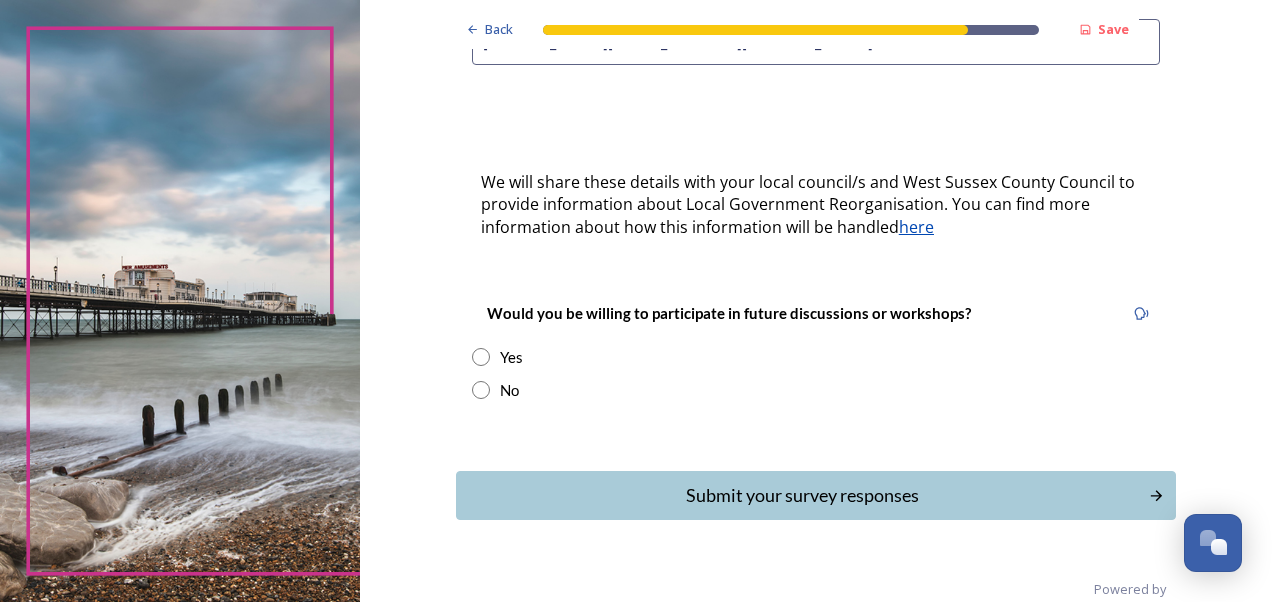 type on "[PERSON_NAME][EMAIL_ADDRESS][DOMAIN_NAME]" 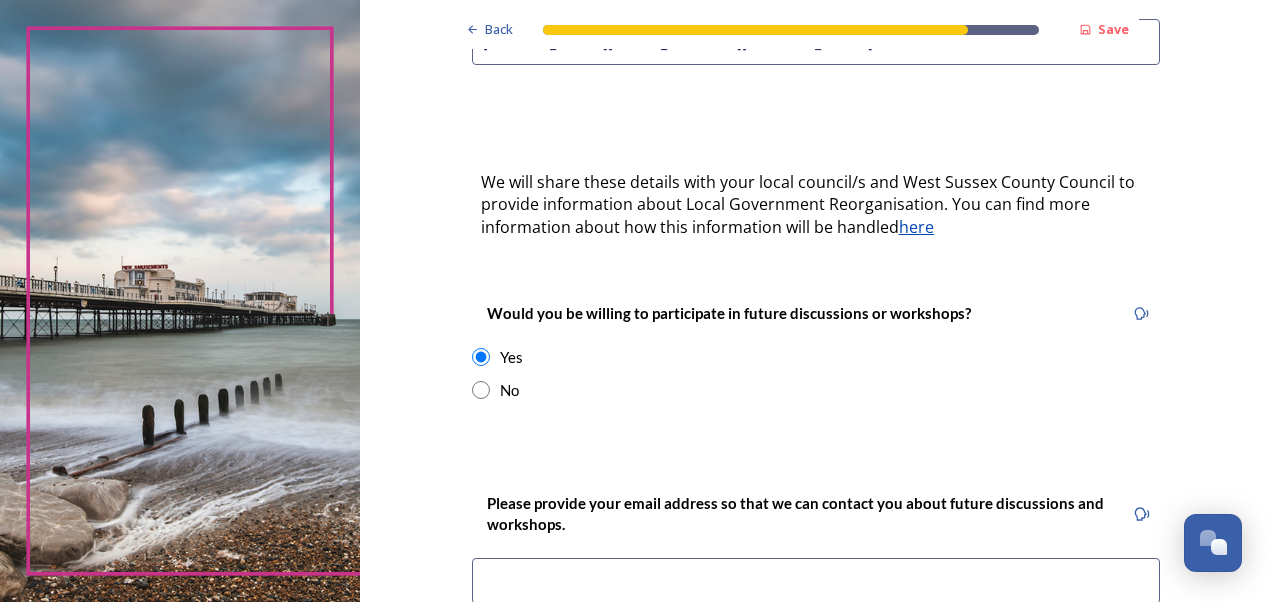 click at bounding box center [481, 390] 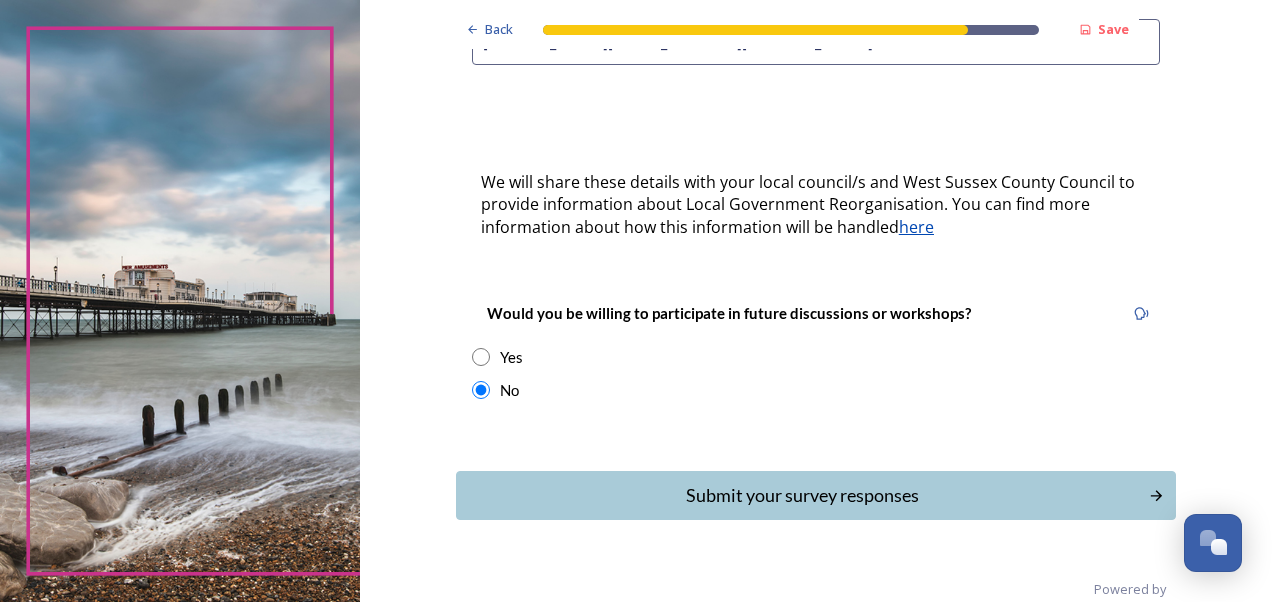 scroll, scrollTop: 608, scrollLeft: 0, axis: vertical 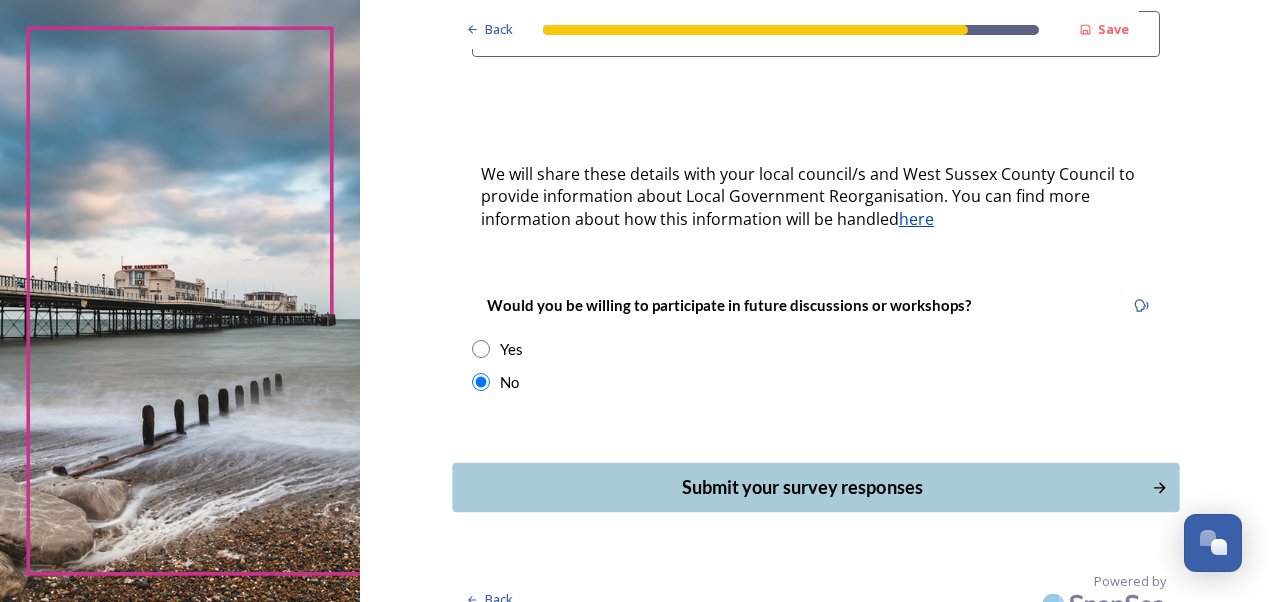 click on "Submit your survey responses" at bounding box center [801, 487] 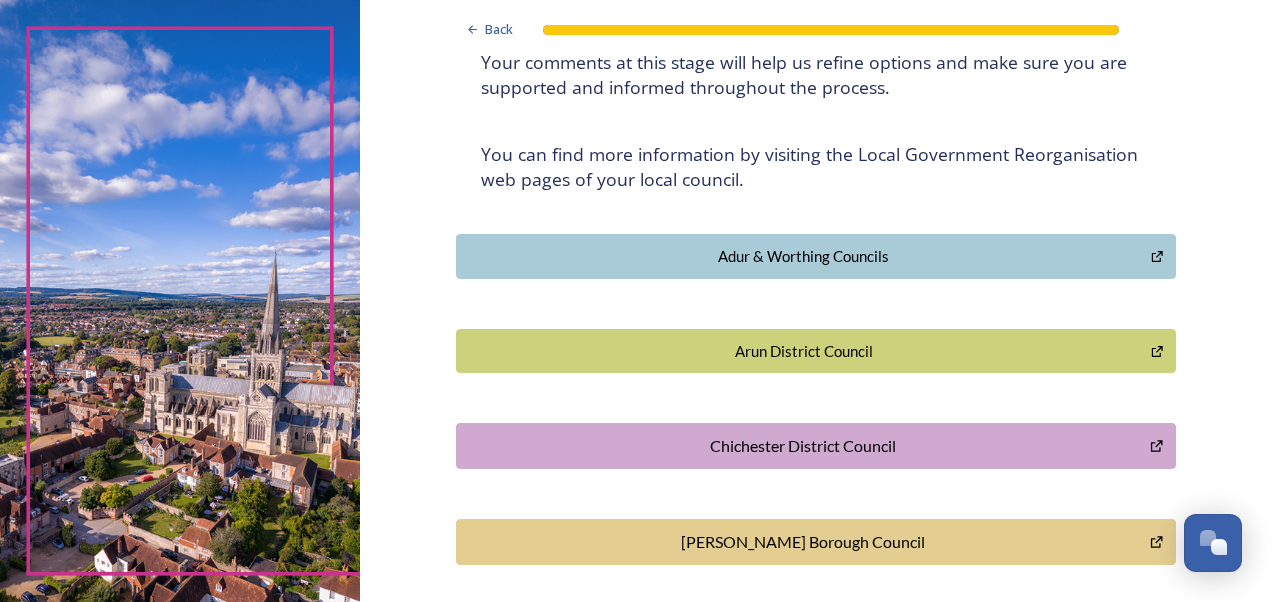 scroll, scrollTop: 500, scrollLeft: 0, axis: vertical 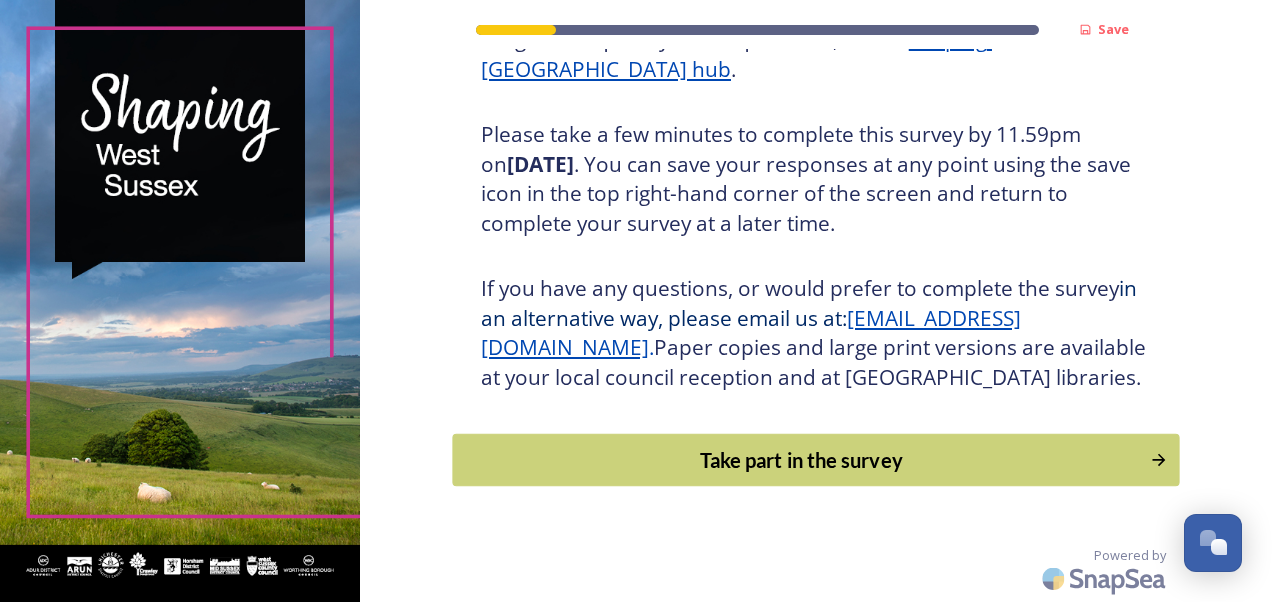 click on "Take part in the survey" at bounding box center (801, 460) 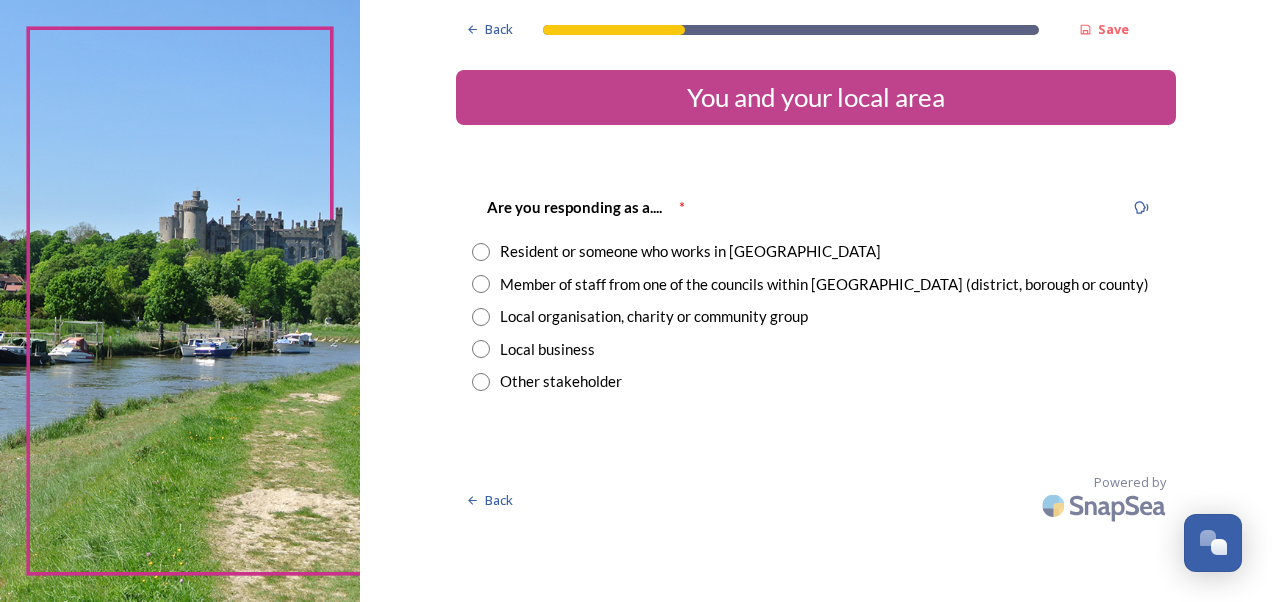 click on "Member of staff from one of the councils within [GEOGRAPHIC_DATA] (district, borough or county)" at bounding box center (824, 284) 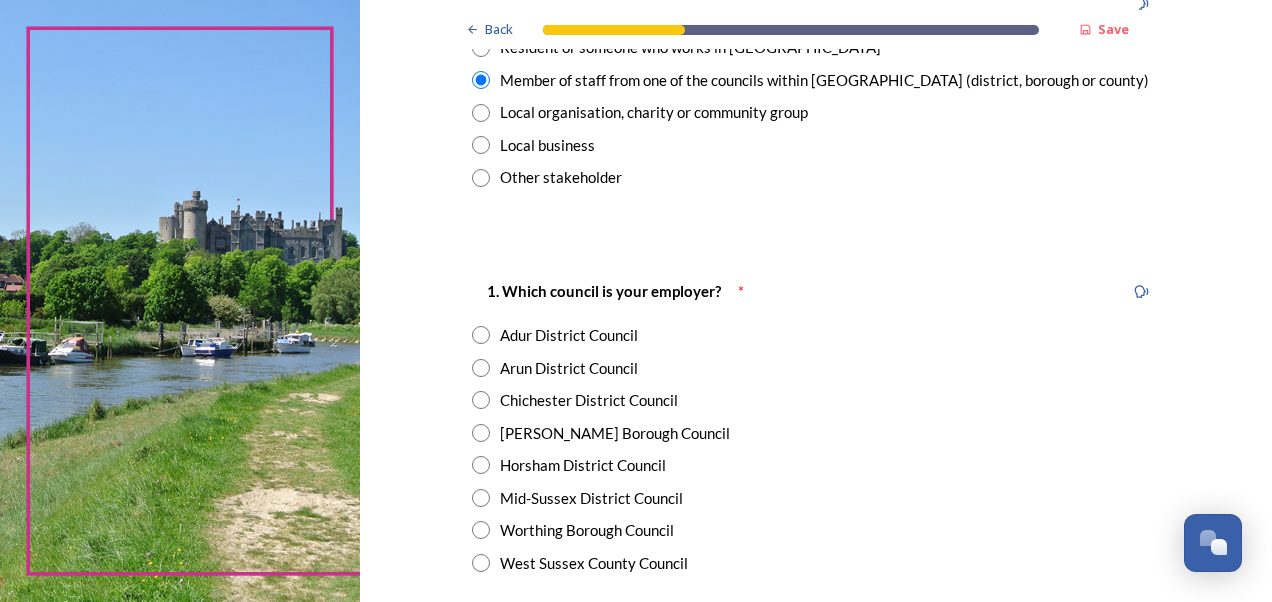 scroll, scrollTop: 300, scrollLeft: 0, axis: vertical 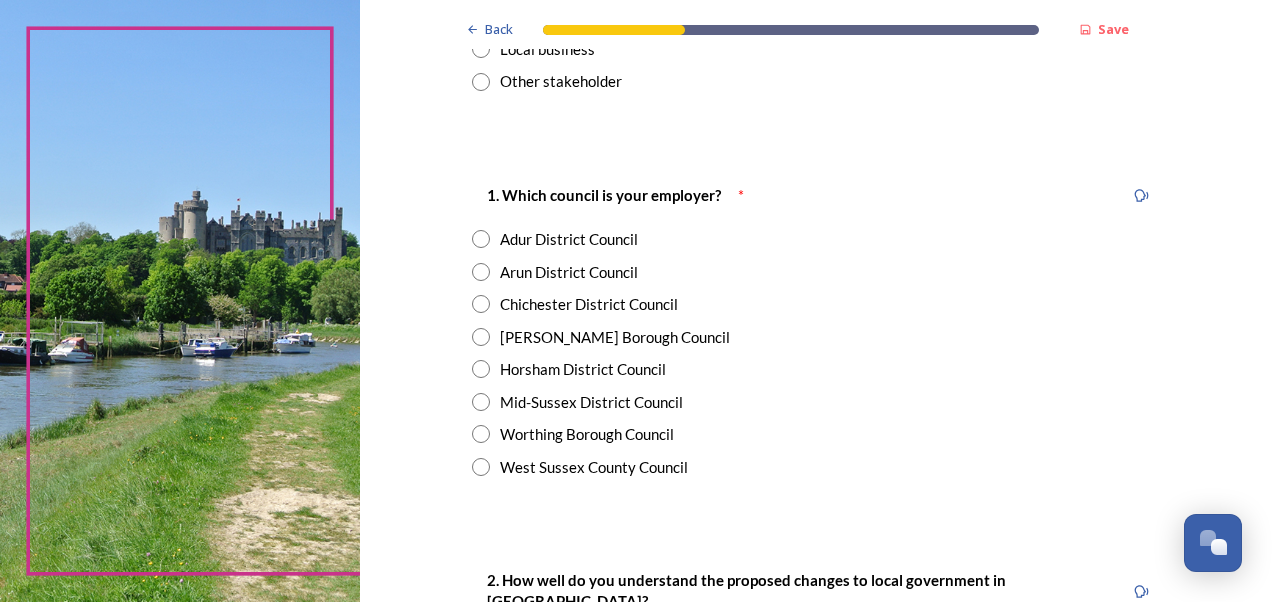 click on "West Sussex County Council" at bounding box center (594, 467) 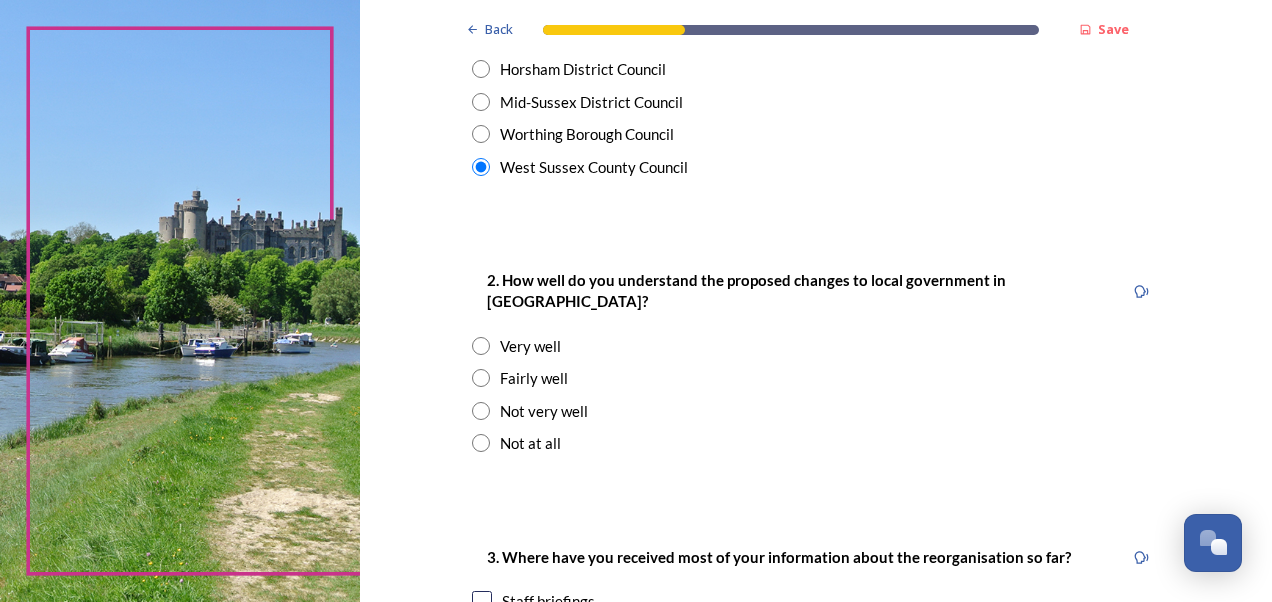 scroll, scrollTop: 700, scrollLeft: 0, axis: vertical 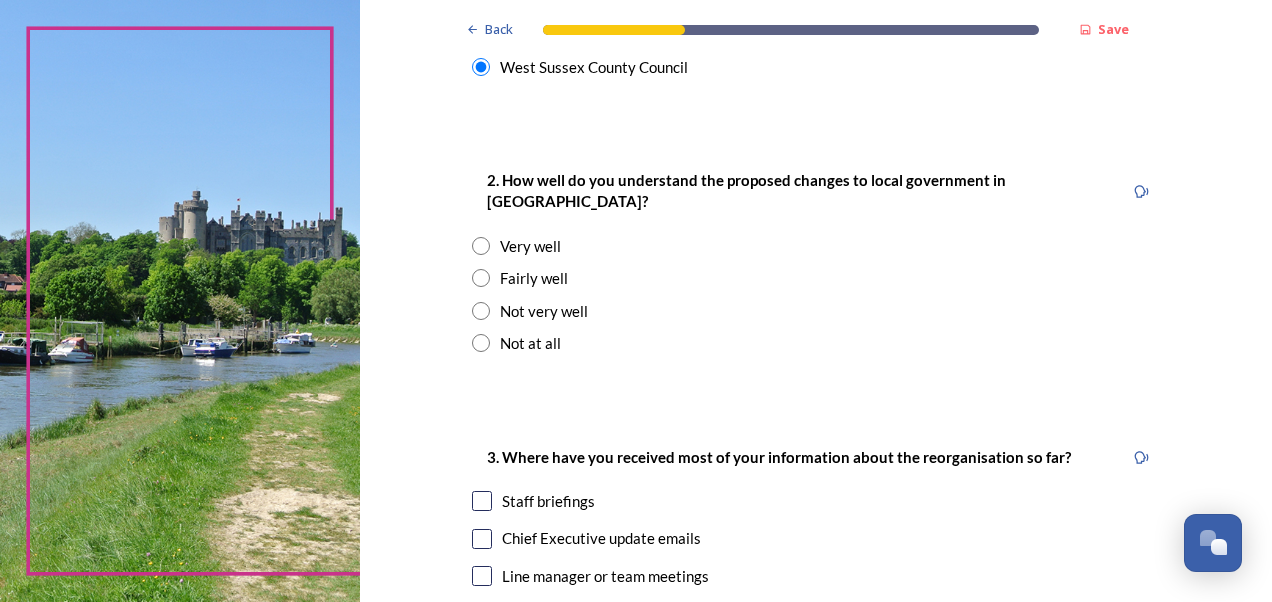 click on "Fairly well" at bounding box center (534, 278) 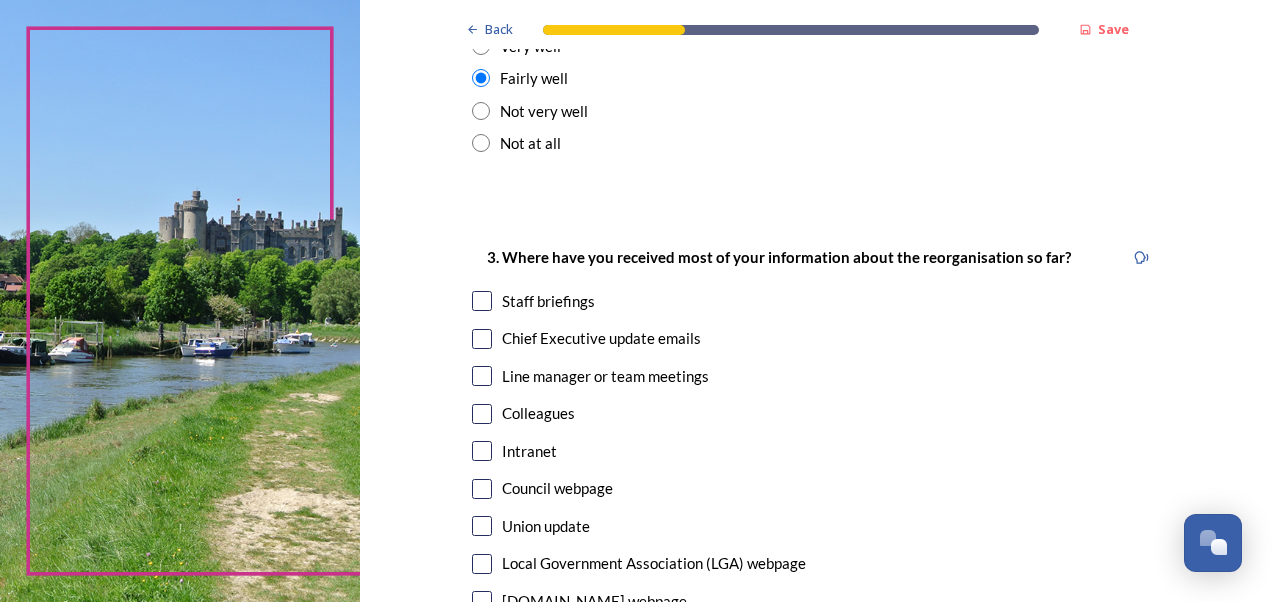 scroll, scrollTop: 1000, scrollLeft: 0, axis: vertical 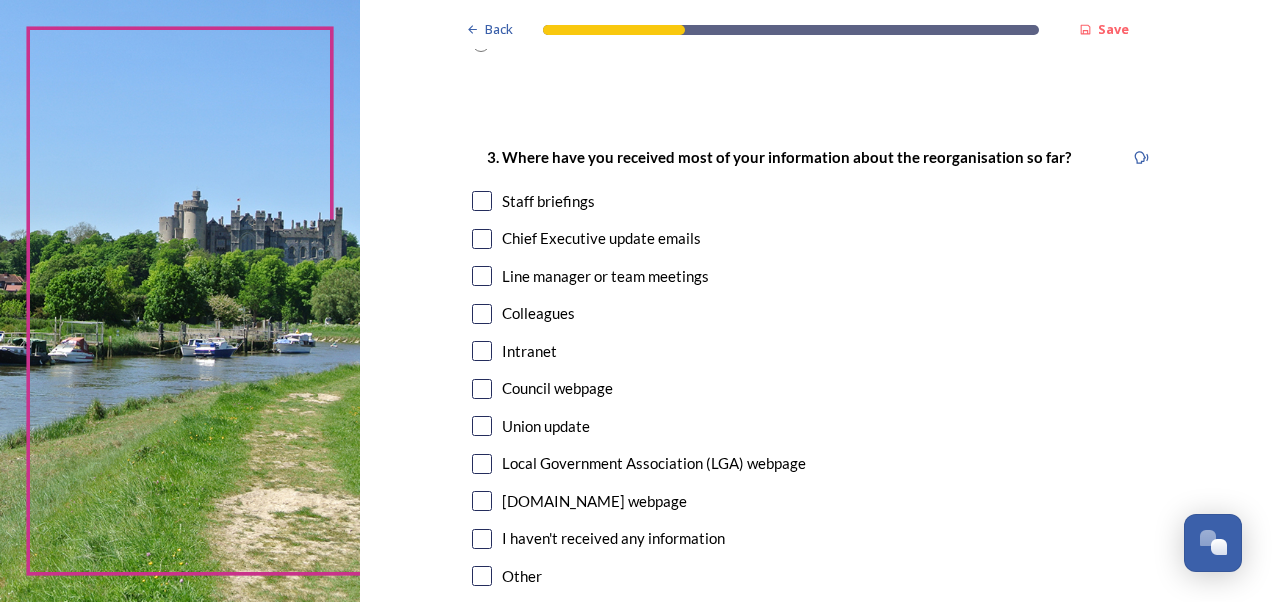 click at bounding box center (482, 201) 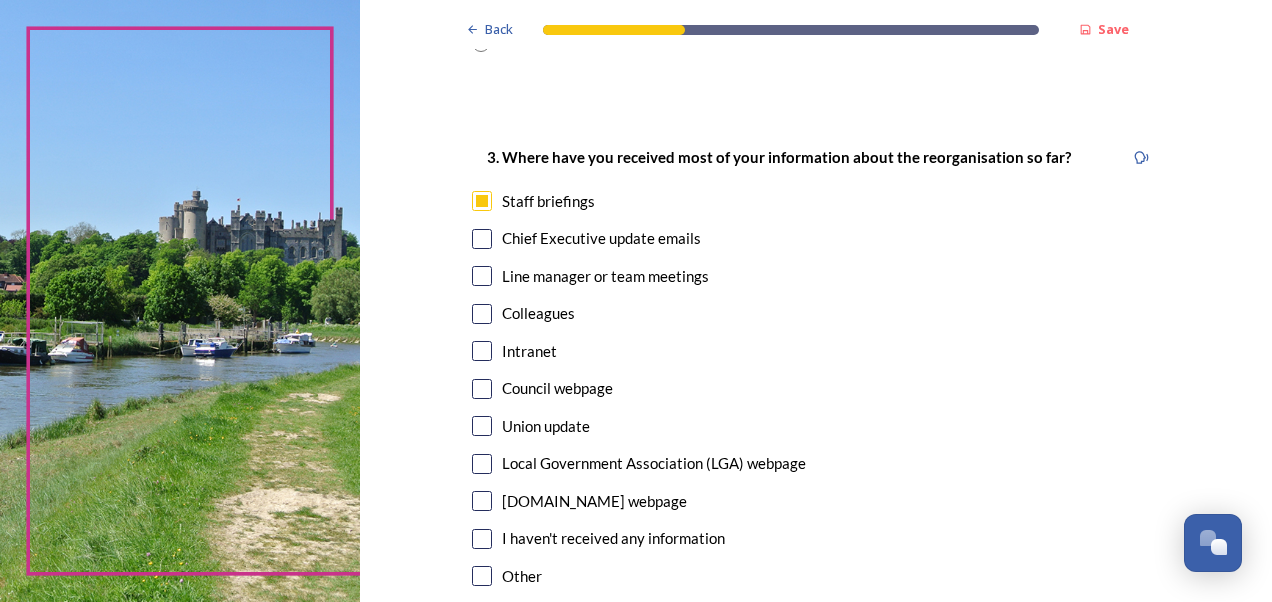 click at bounding box center [482, 239] 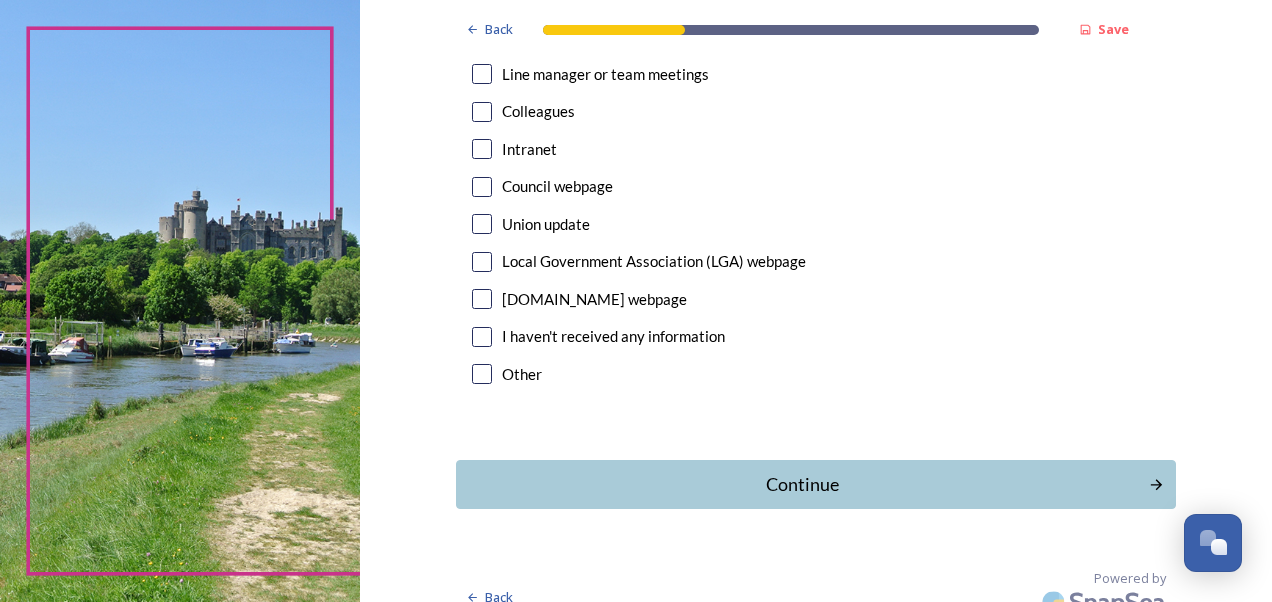 scroll, scrollTop: 1203, scrollLeft: 0, axis: vertical 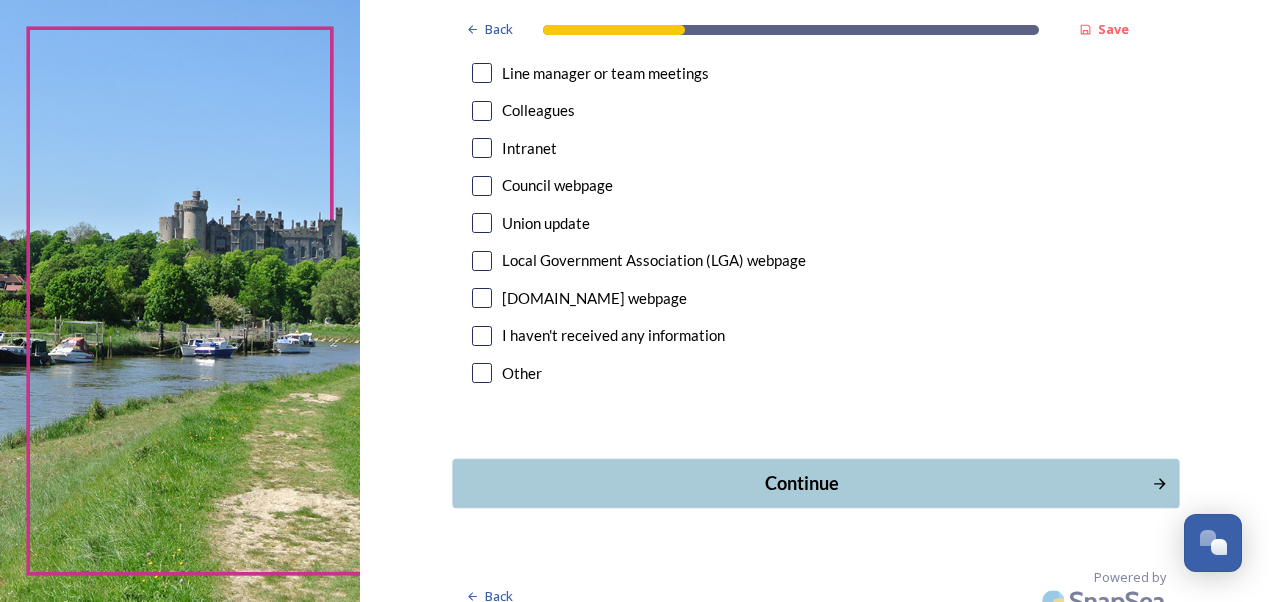 click on "Continue" at bounding box center [801, 483] 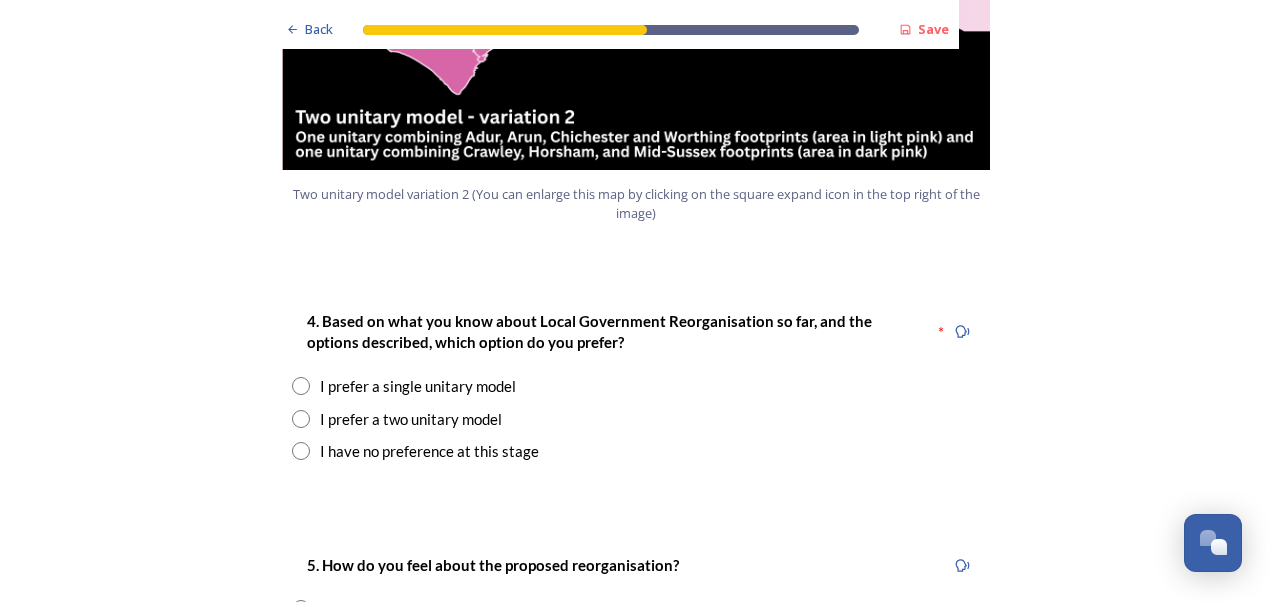 scroll, scrollTop: 2500, scrollLeft: 0, axis: vertical 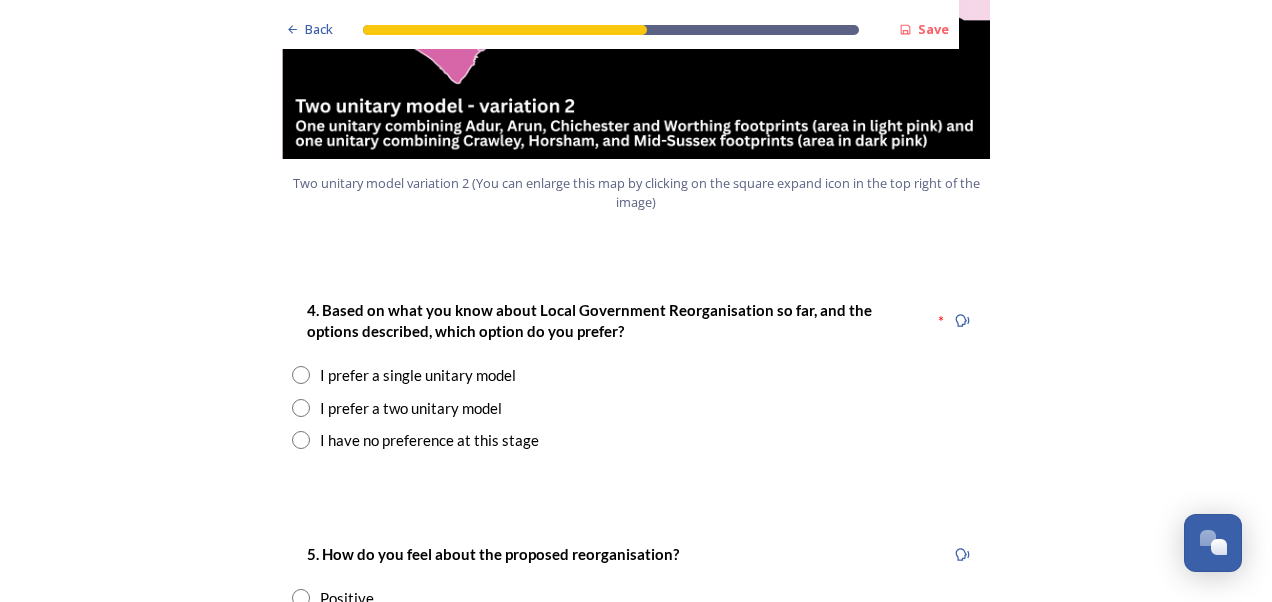 click on "I prefer a single unitary model" at bounding box center (418, 375) 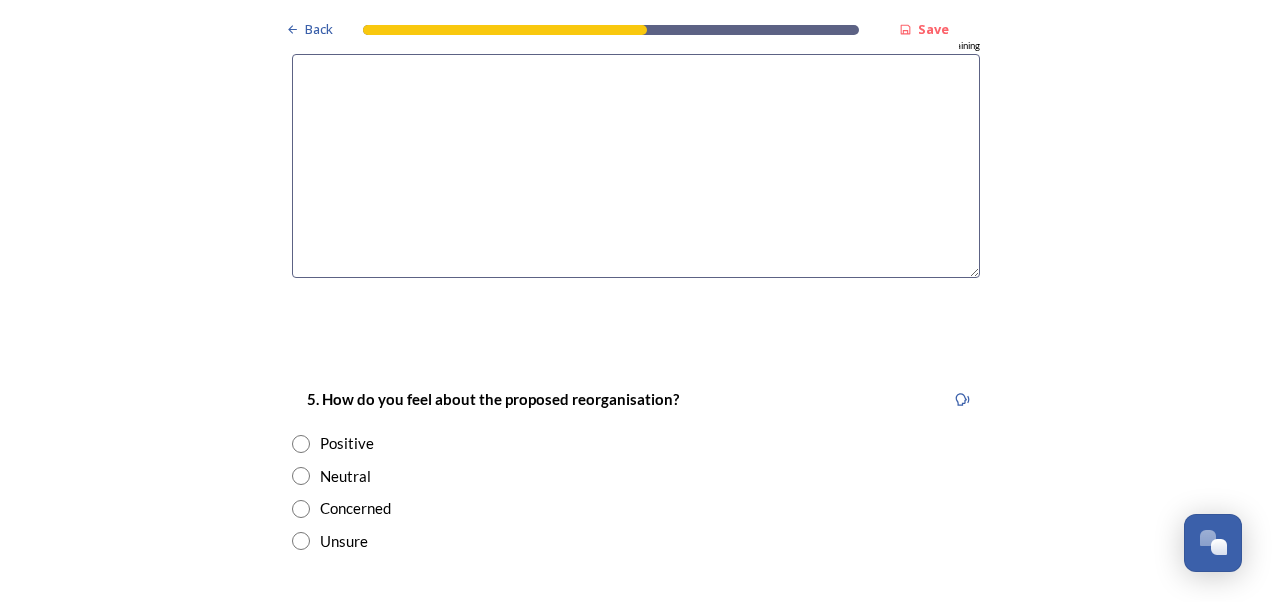 scroll, scrollTop: 3200, scrollLeft: 0, axis: vertical 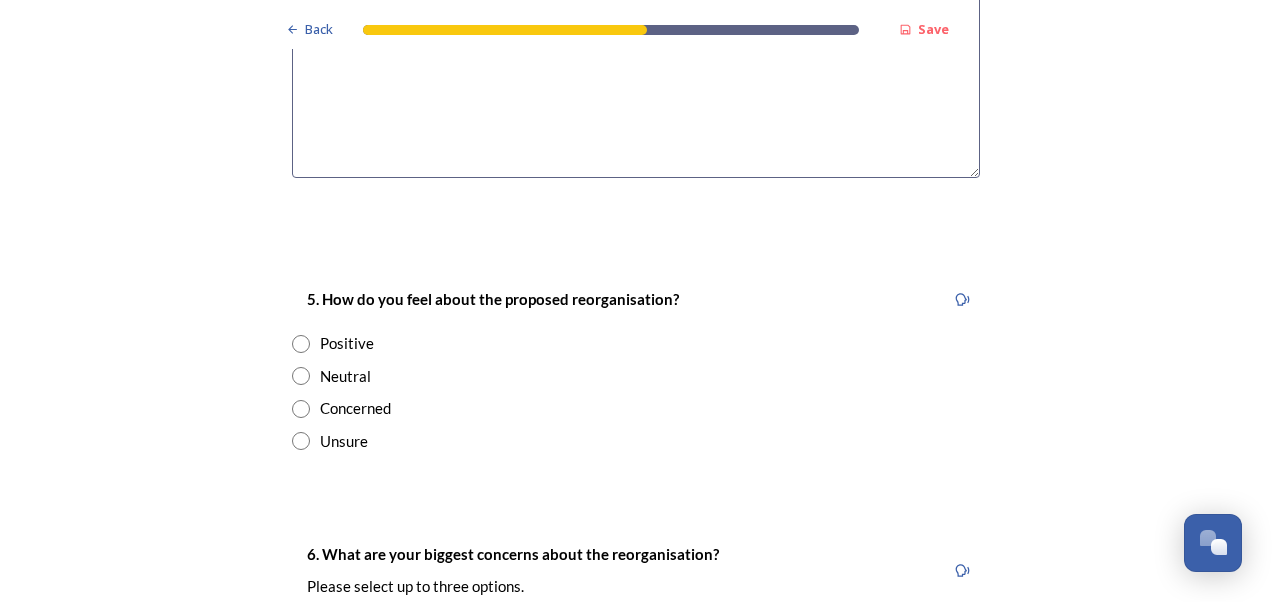 click on "Concerned" at bounding box center (355, 408) 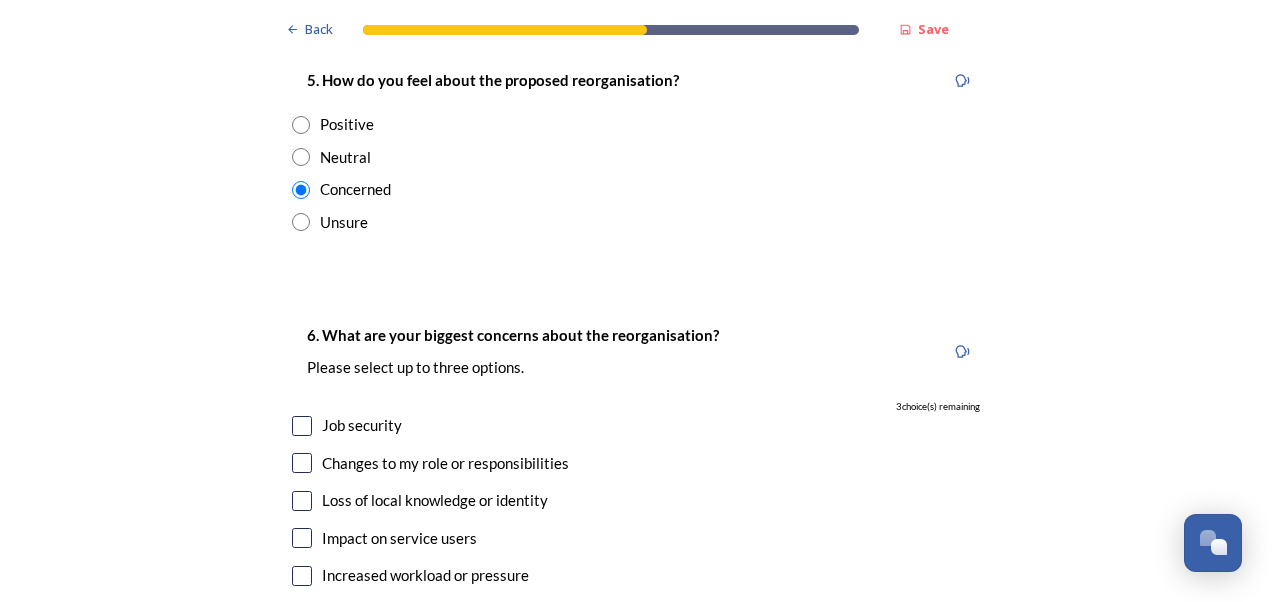 scroll, scrollTop: 3500, scrollLeft: 0, axis: vertical 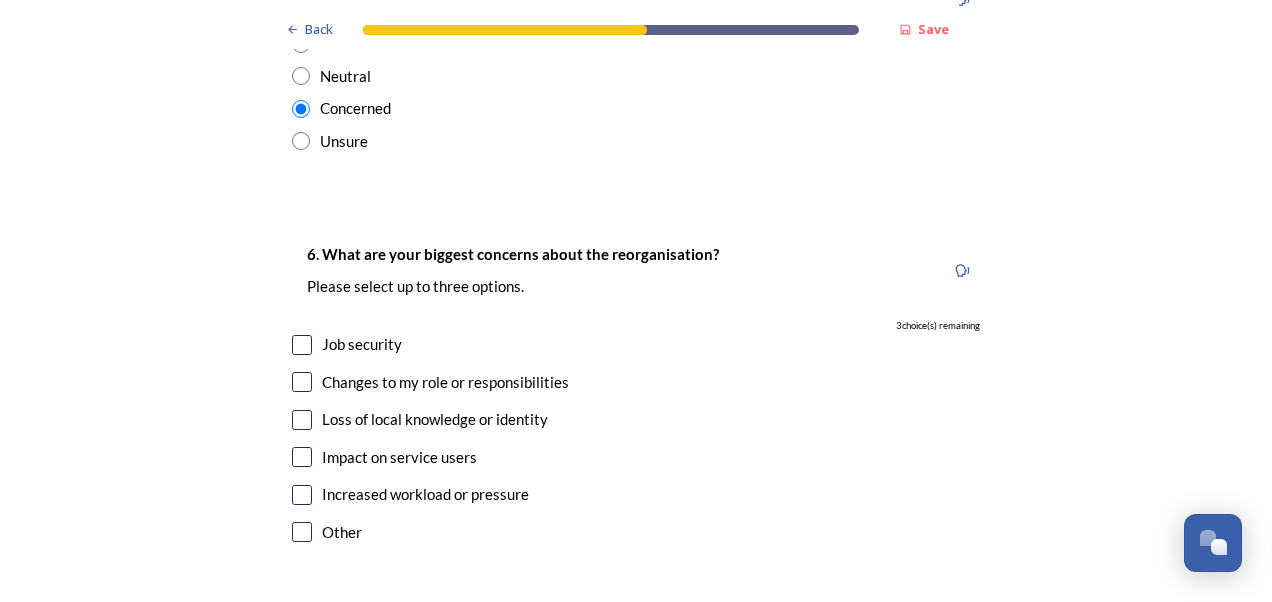click on "Job security" at bounding box center [362, 344] 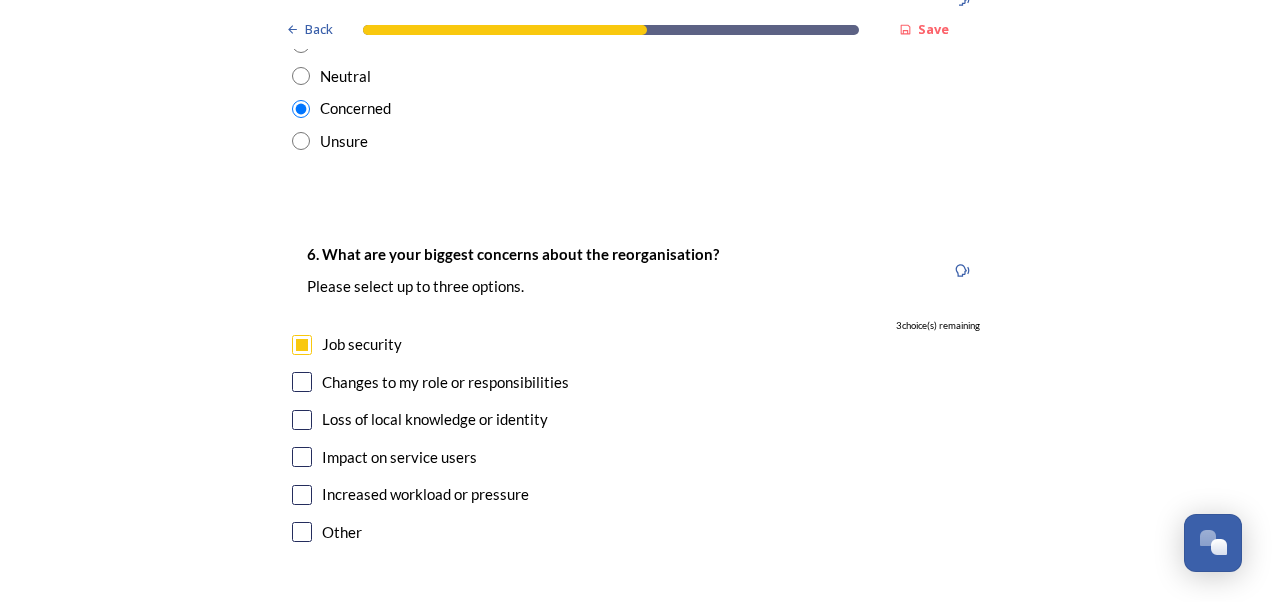 checkbox on "true" 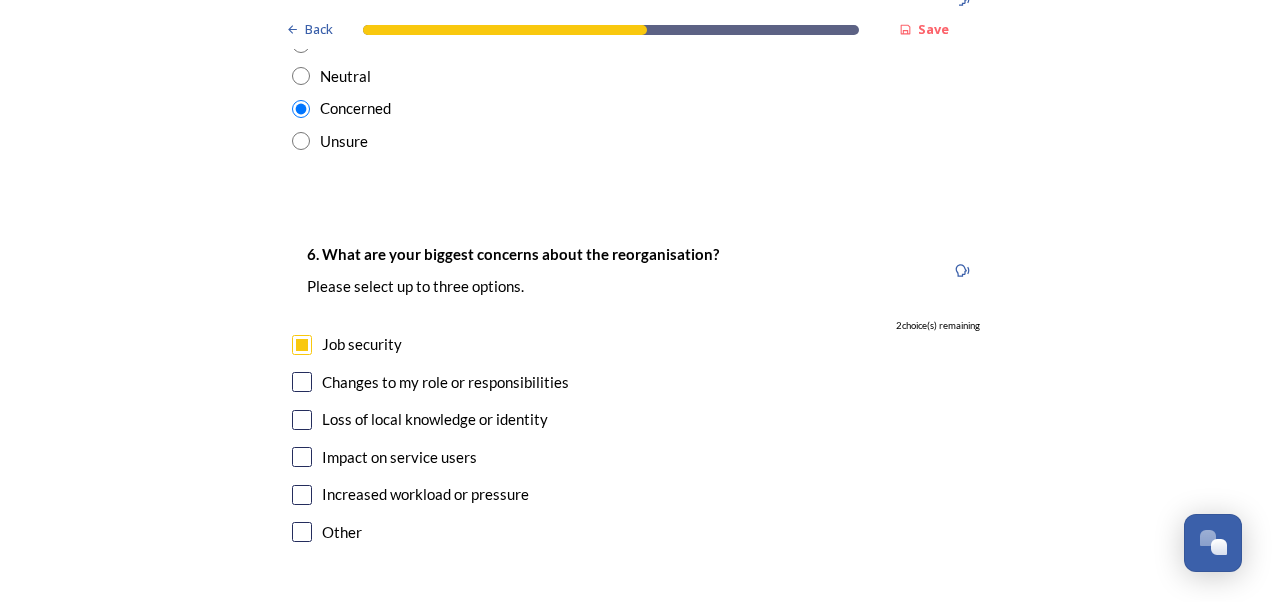 click at bounding box center [302, 382] 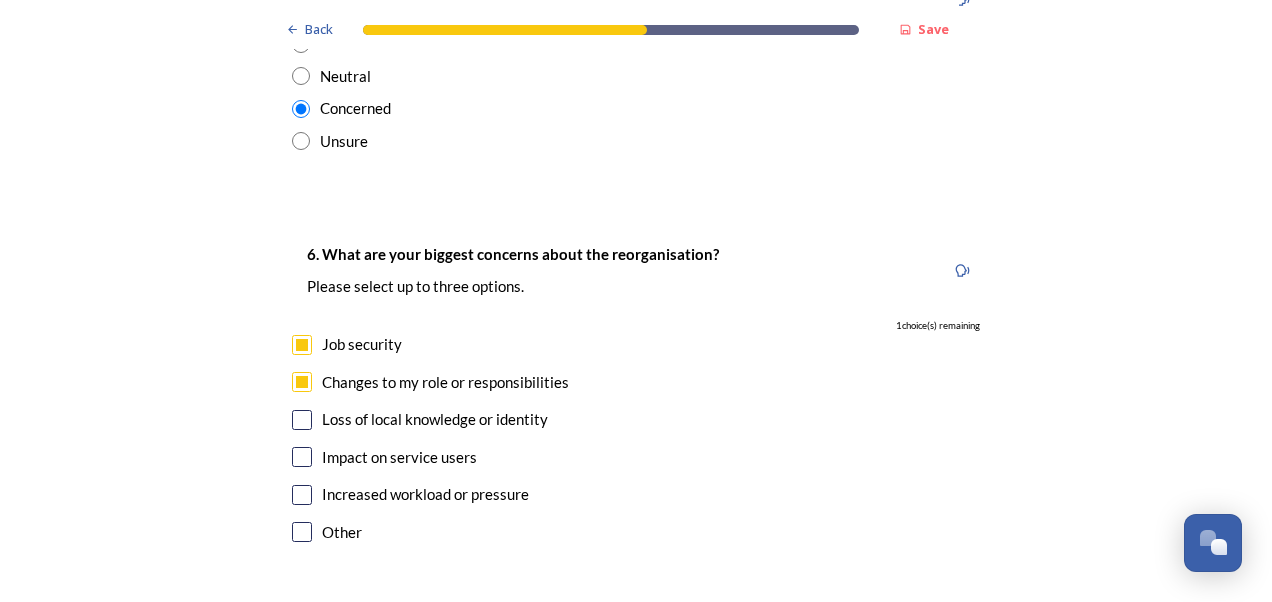 click at bounding box center [302, 495] 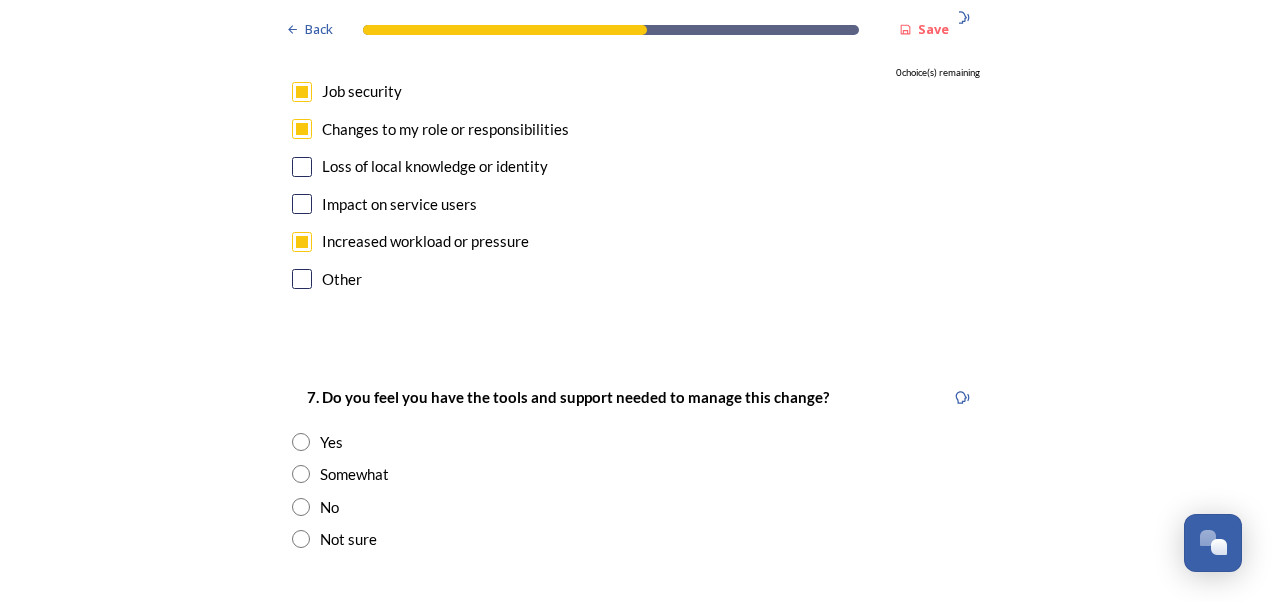 scroll, scrollTop: 3800, scrollLeft: 0, axis: vertical 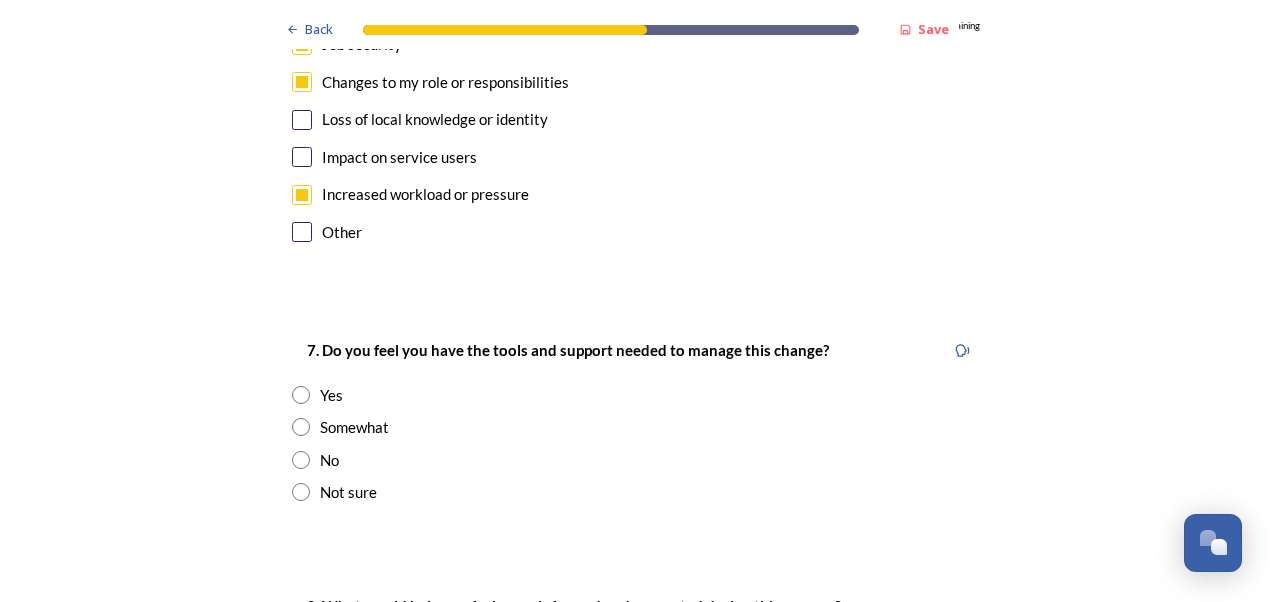 click at bounding box center [301, 427] 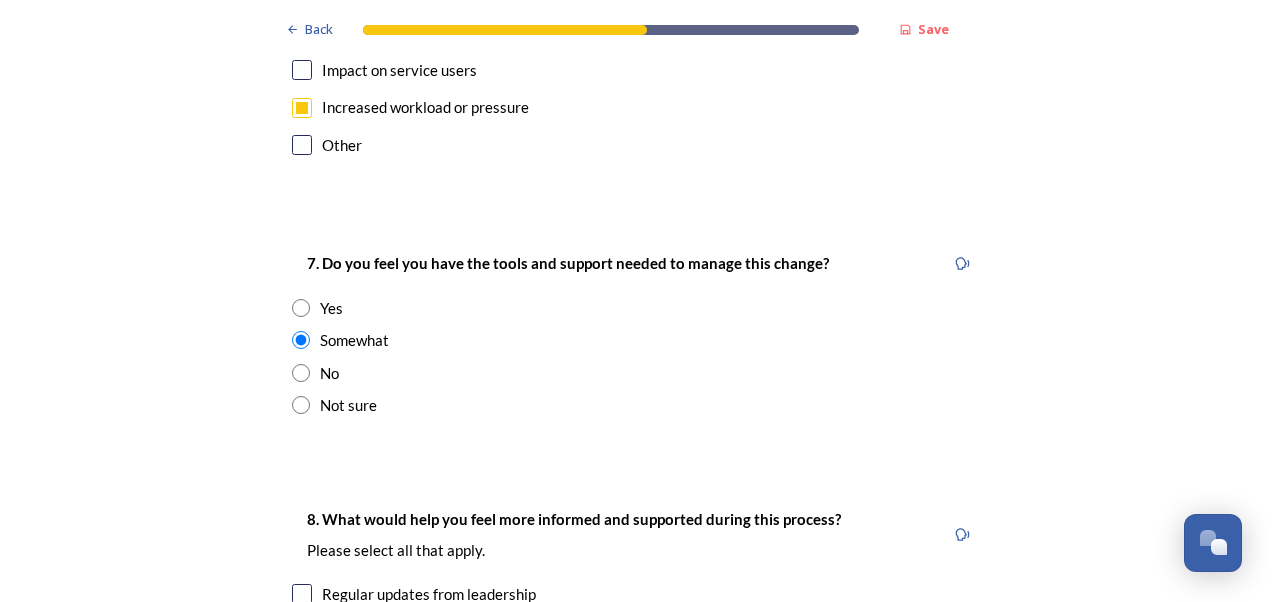 scroll, scrollTop: 4100, scrollLeft: 0, axis: vertical 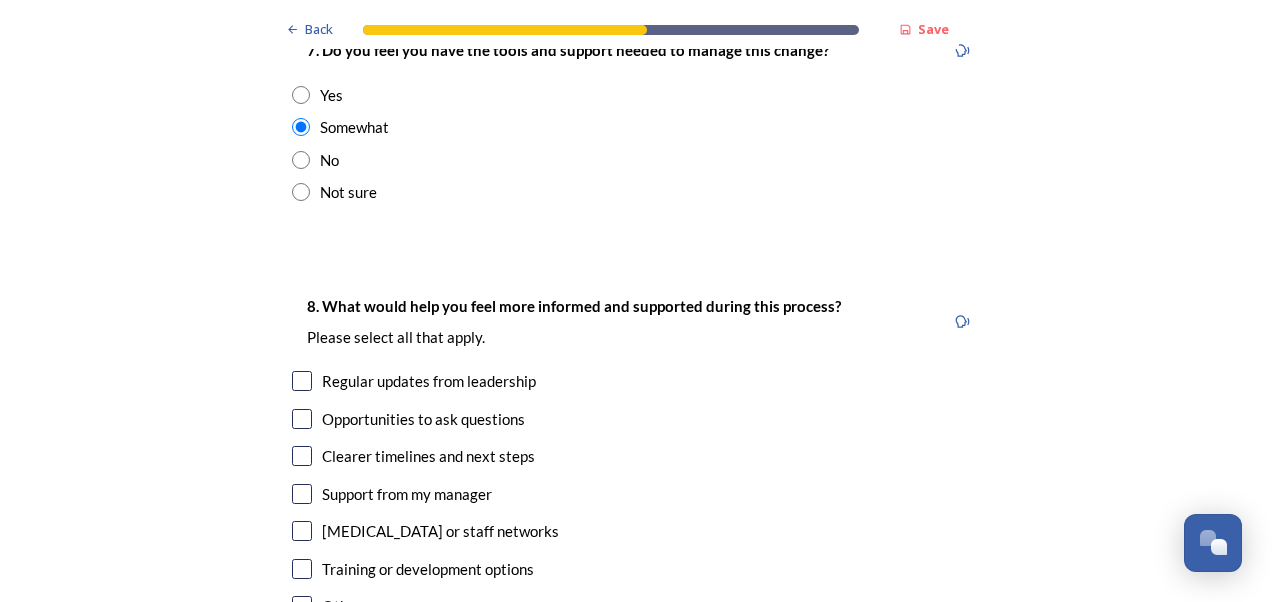 click at bounding box center [302, 381] 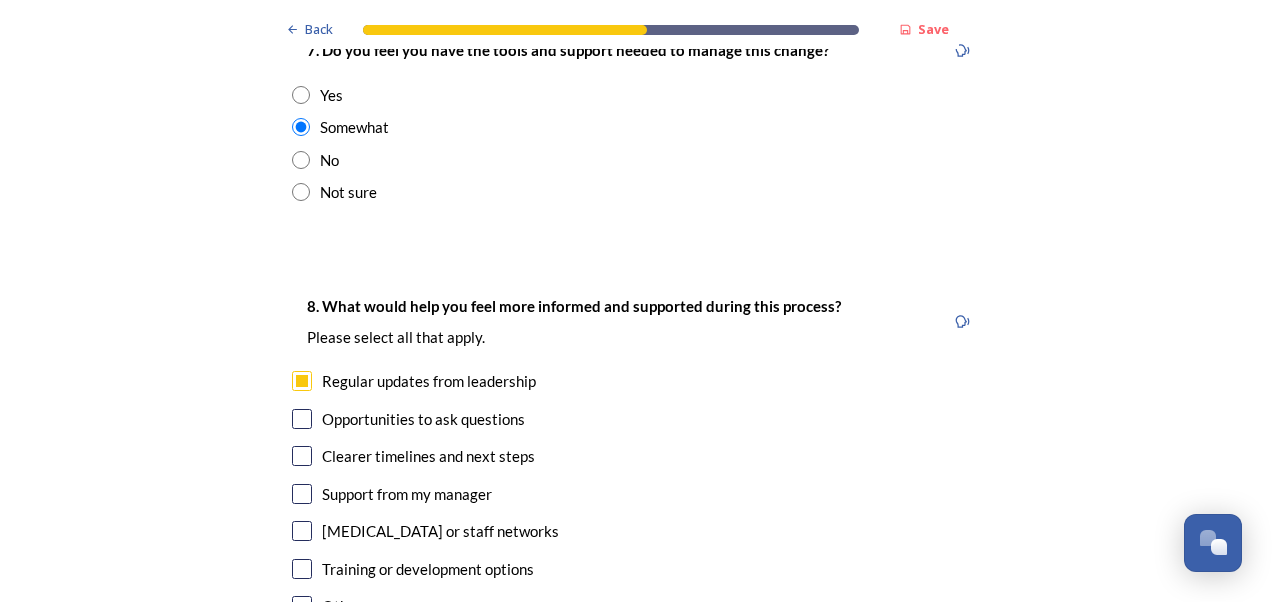 click on "Clearer timelines and next steps" at bounding box center (636, 456) 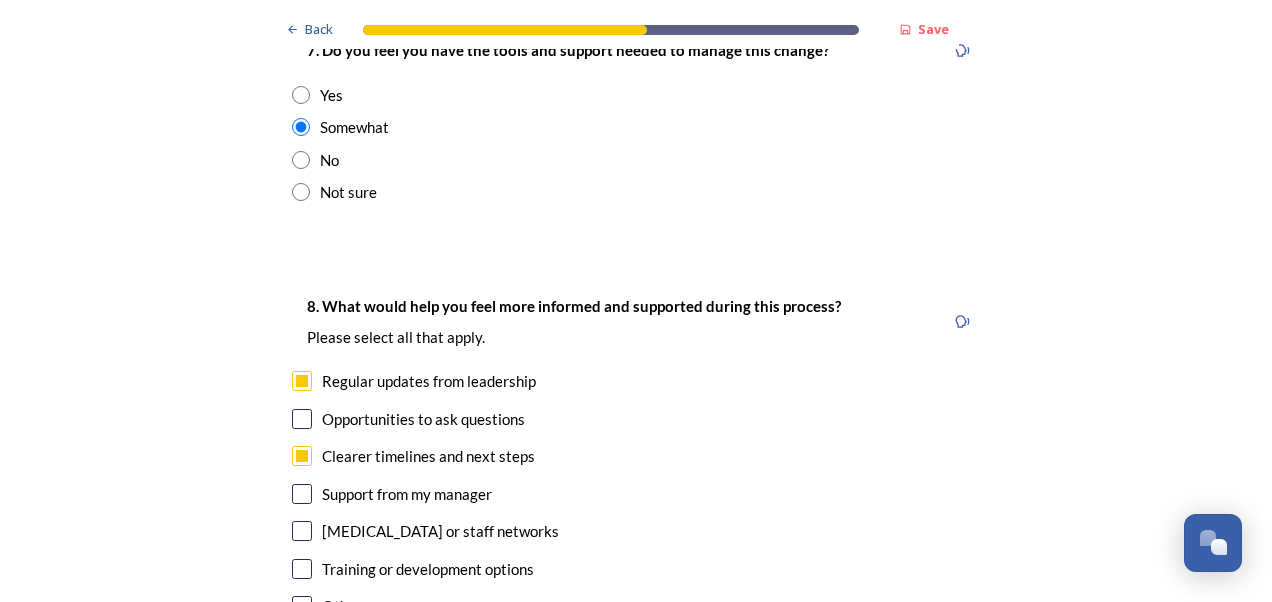 checkbox on "true" 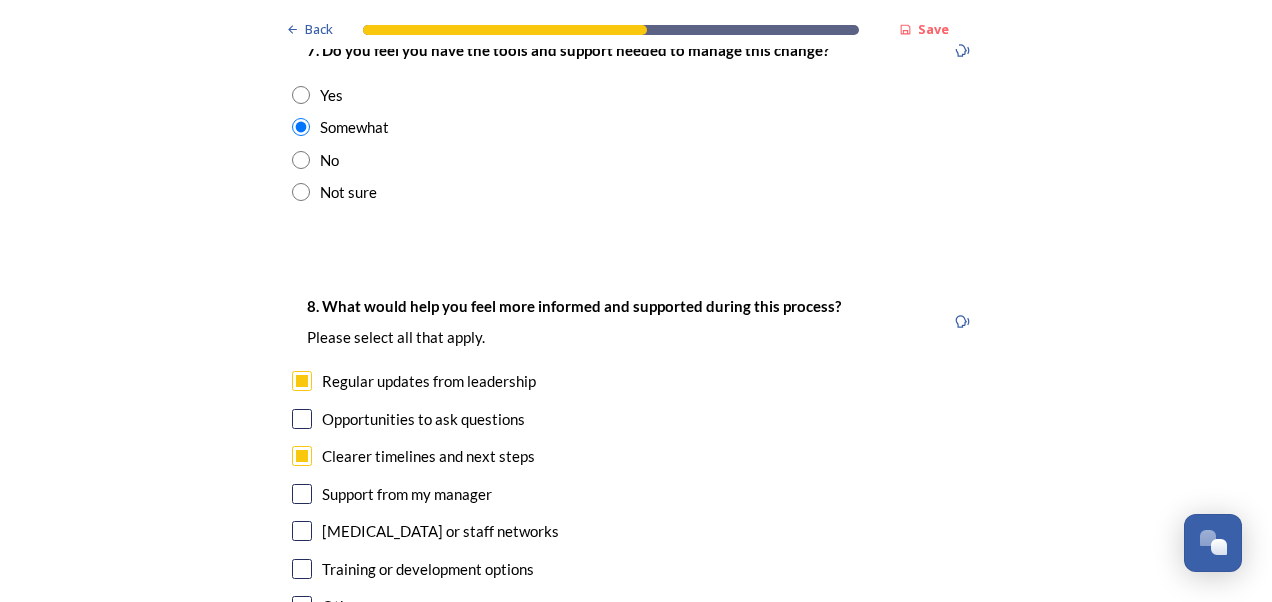 click at bounding box center [302, 569] 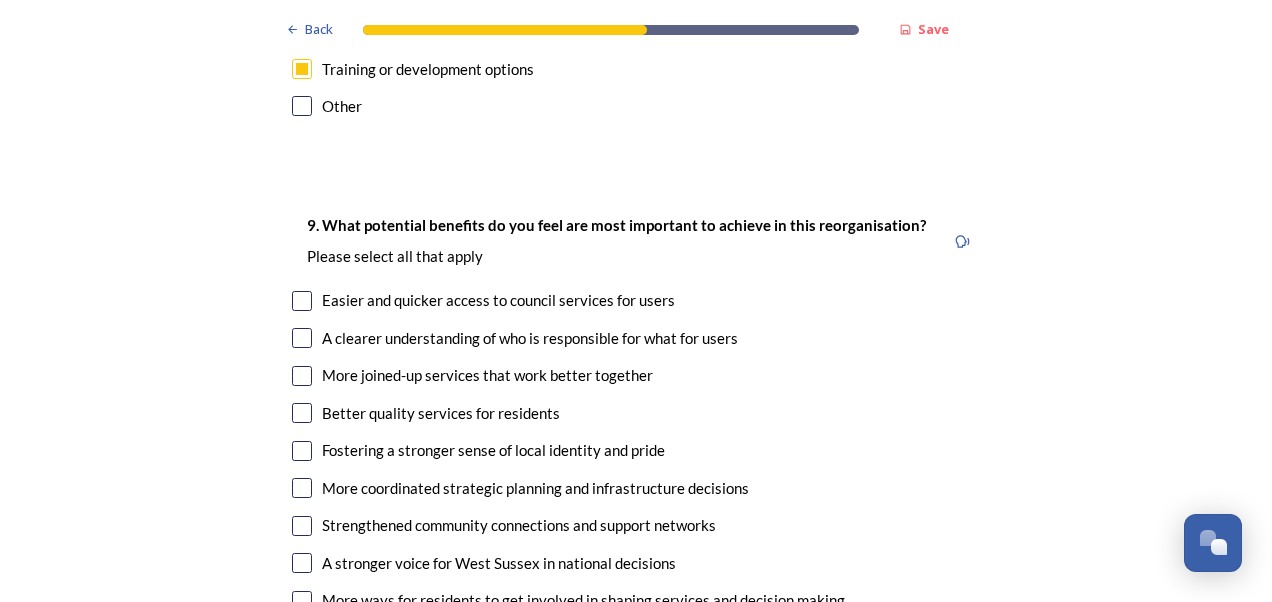 scroll, scrollTop: 4700, scrollLeft: 0, axis: vertical 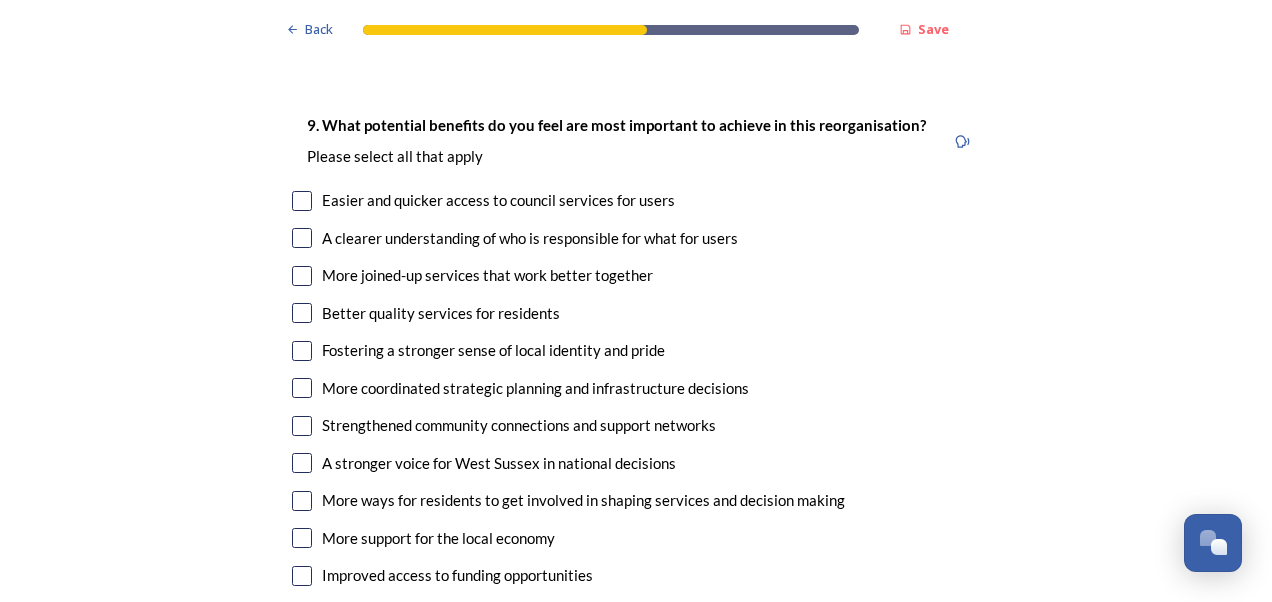 click on "A clearer understanding of who is responsible for what for users" at bounding box center (636, 238) 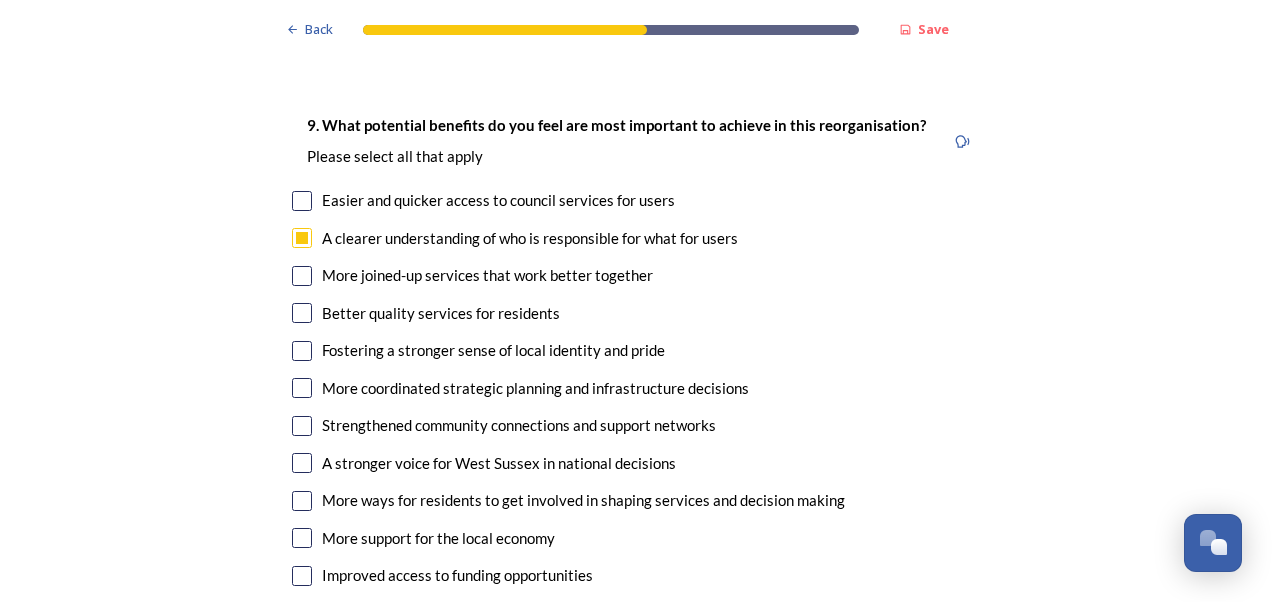 click at bounding box center [302, 276] 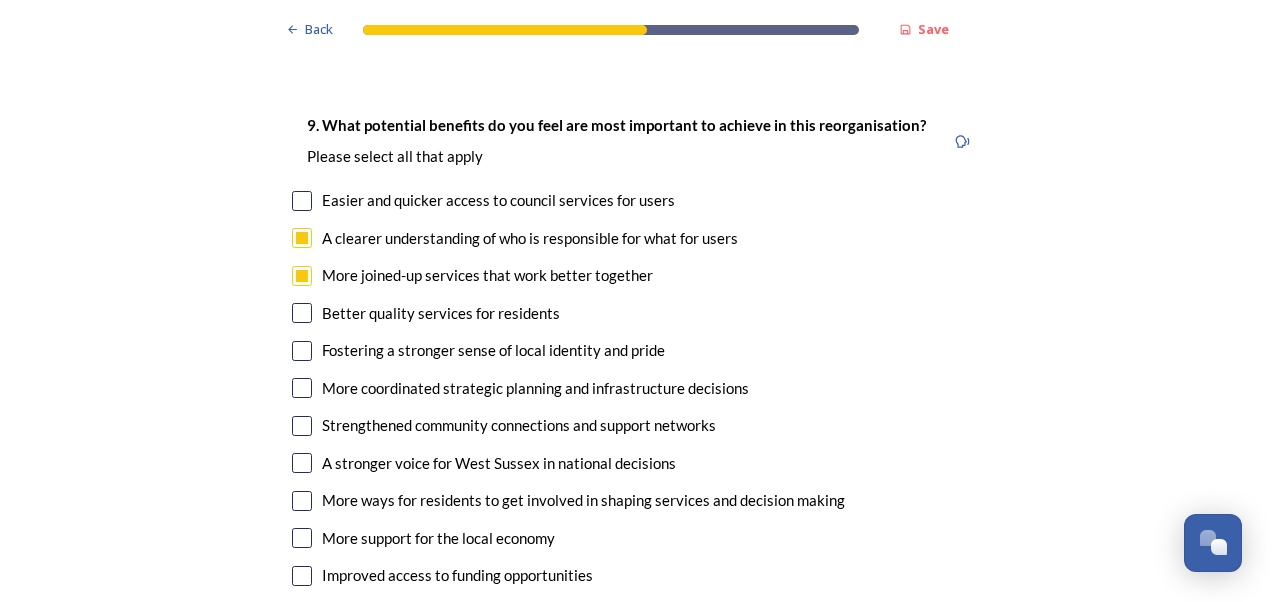 click at bounding box center (302, 388) 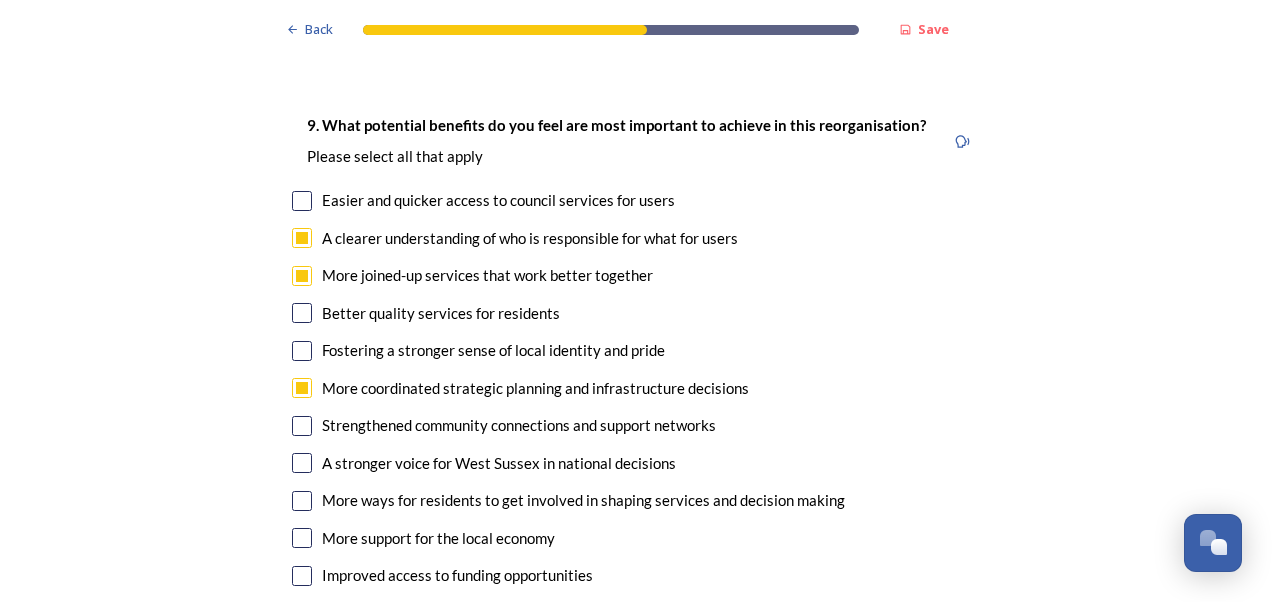 click at bounding box center (302, 463) 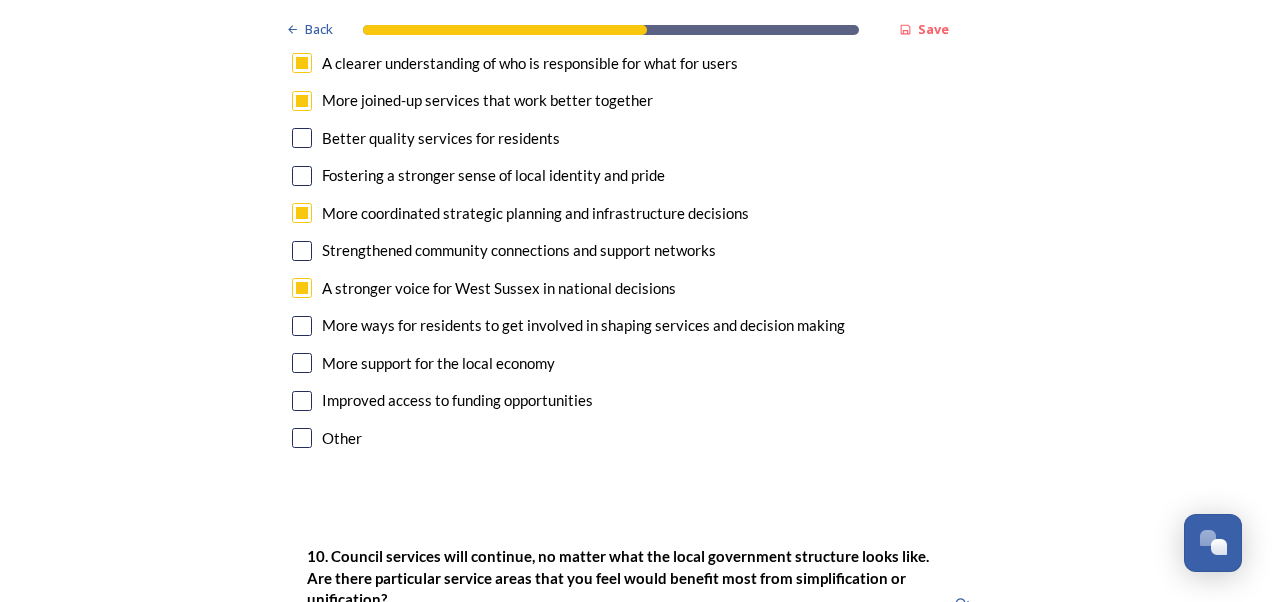 scroll, scrollTop: 4900, scrollLeft: 0, axis: vertical 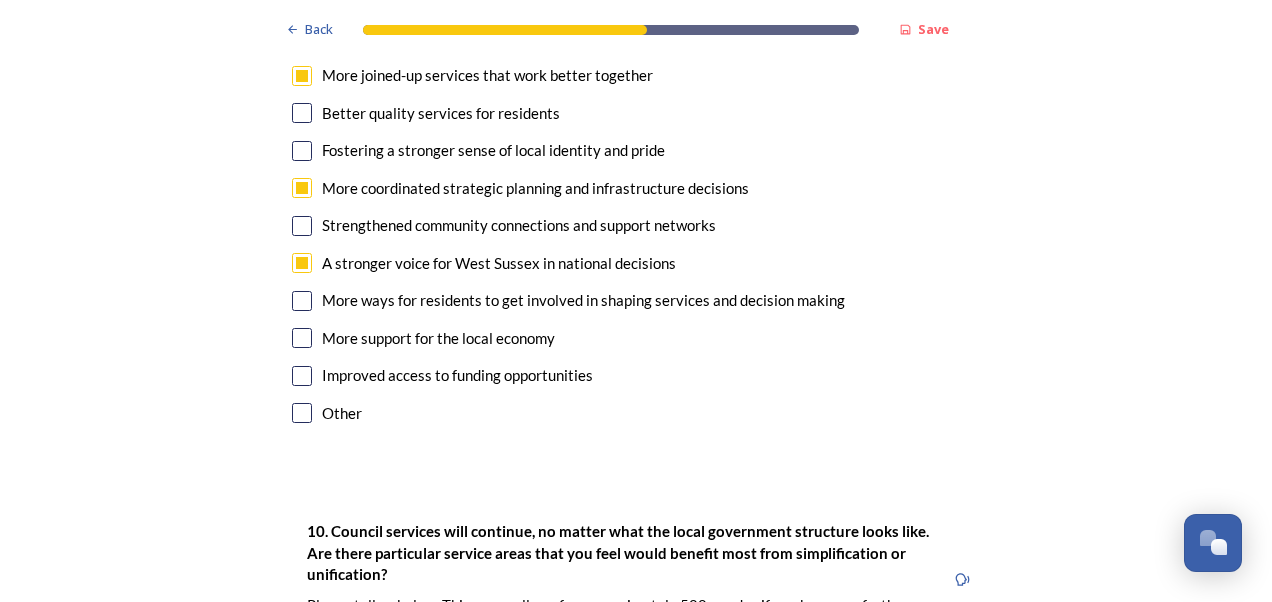 click at bounding box center [302, 338] 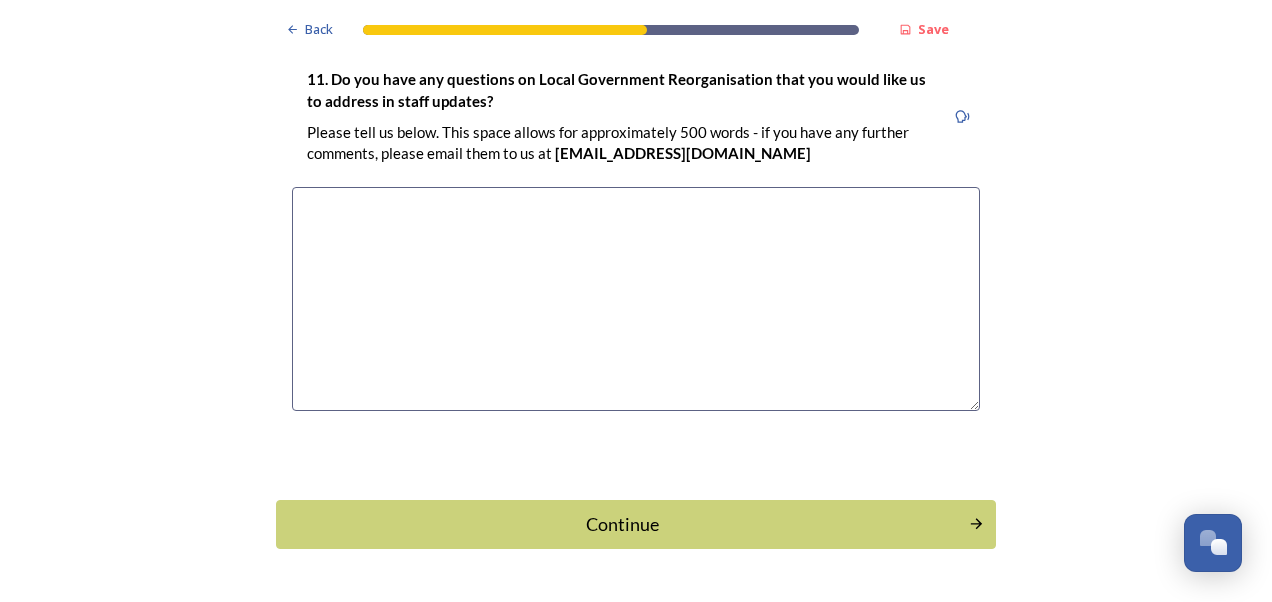 scroll, scrollTop: 5842, scrollLeft: 0, axis: vertical 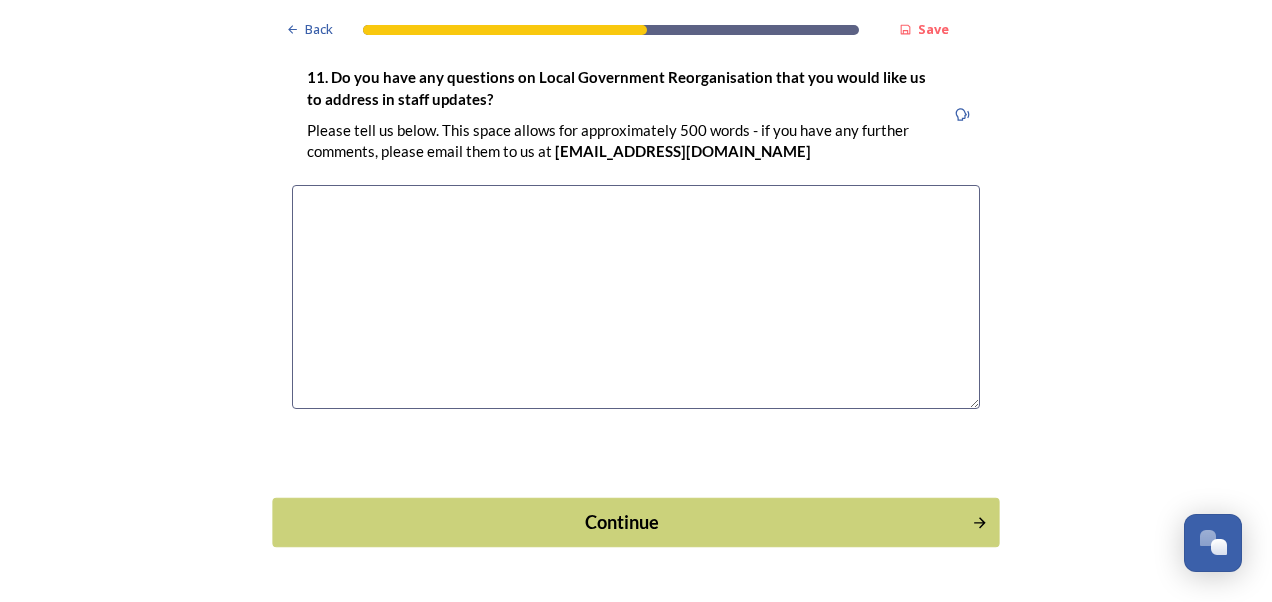 click on "Continue" at bounding box center [635, 522] 